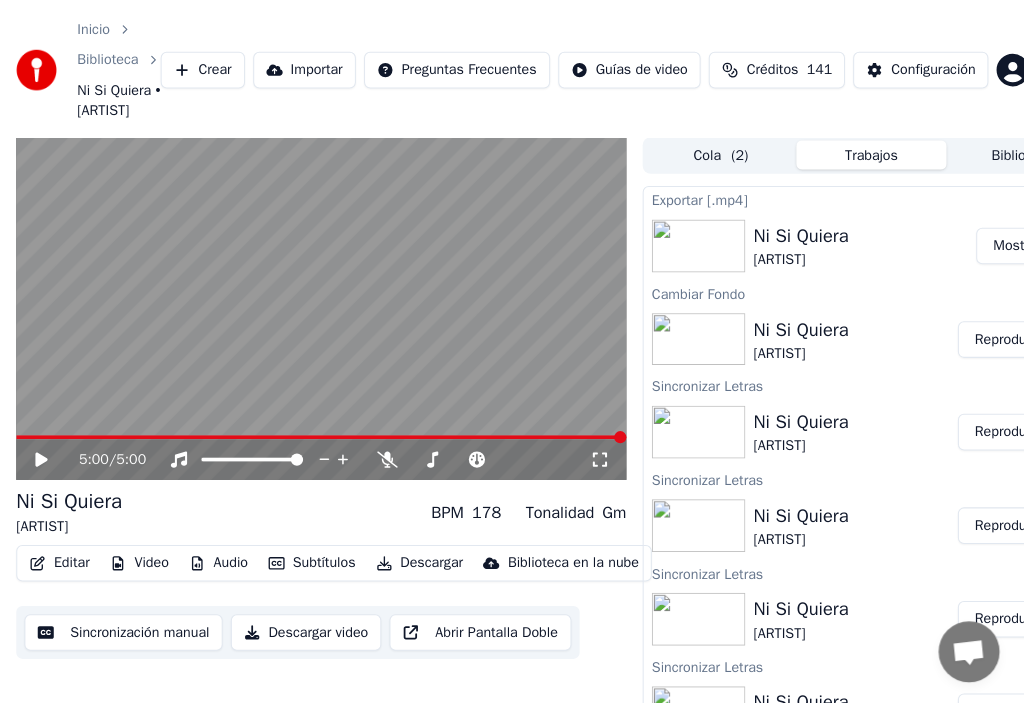 scroll, scrollTop: 0, scrollLeft: 0, axis: both 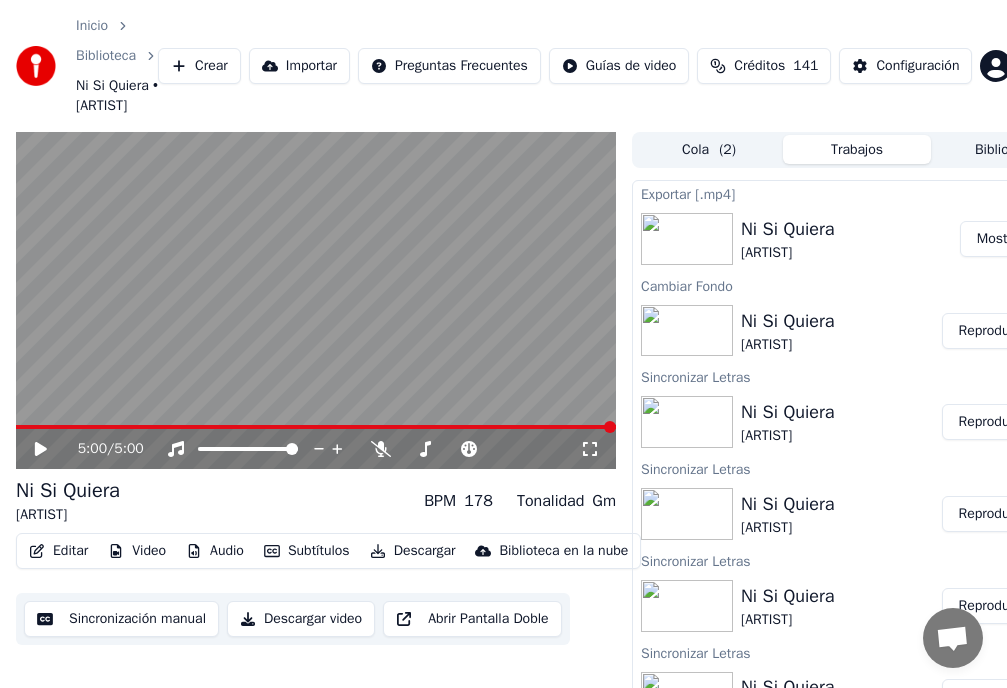 click on "Inicio Biblioteca Ni Si Quiera • [FIRST] [LAST]" at bounding box center [117, 66] 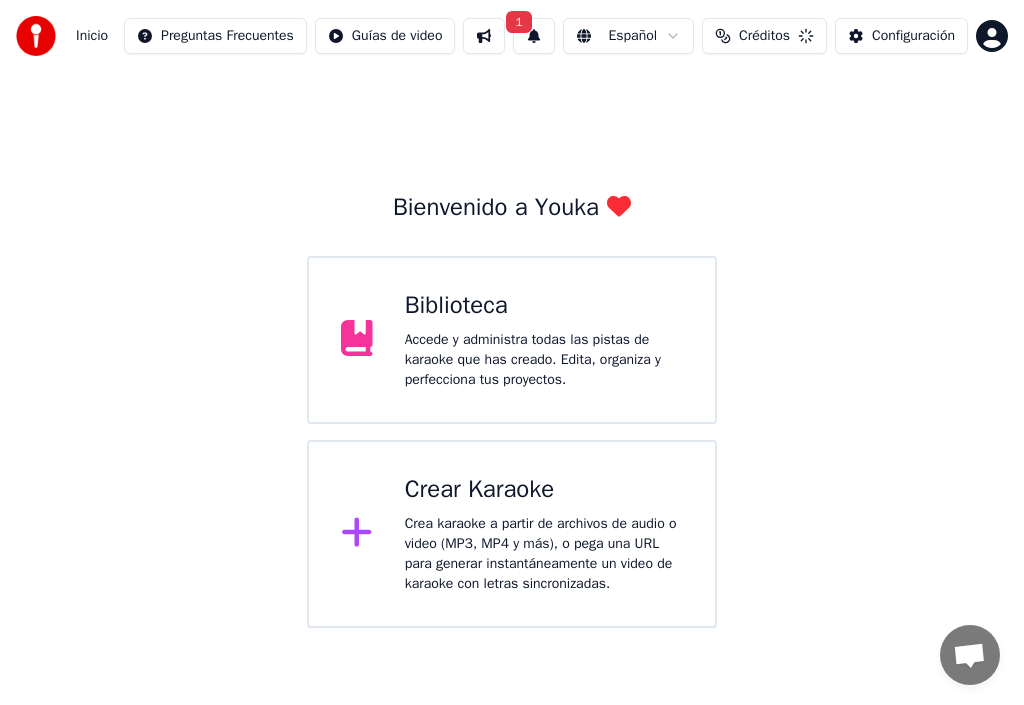 click on "Crear Karaoke" at bounding box center (544, 490) 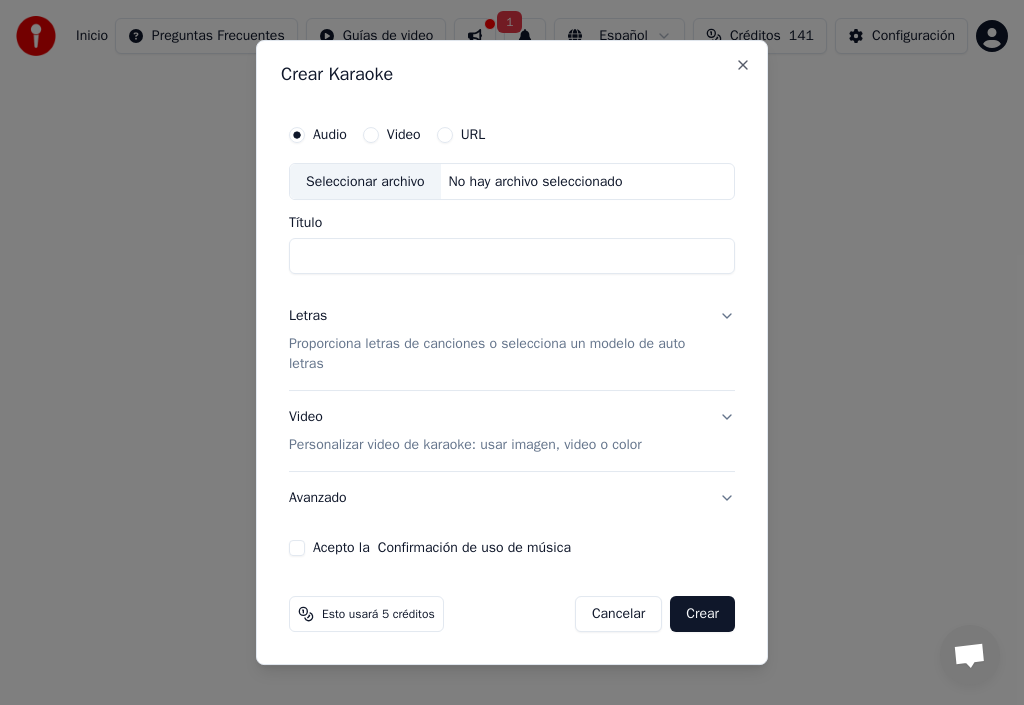 click on "Título" at bounding box center [512, 257] 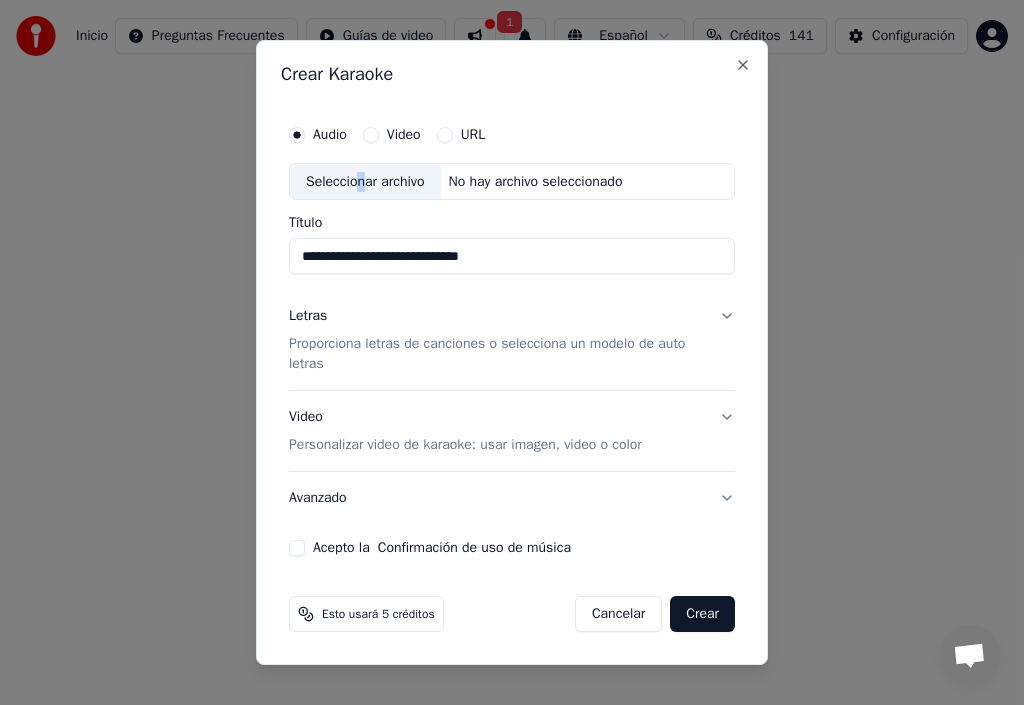 click on "Seleccionar archivo" at bounding box center (365, 182) 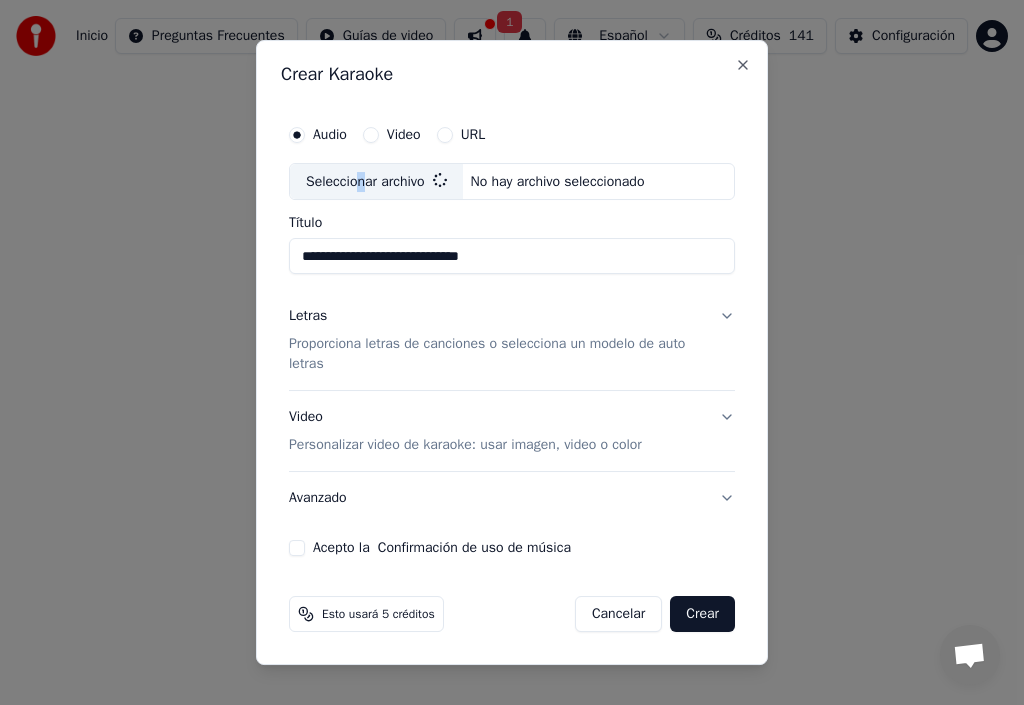type on "**********" 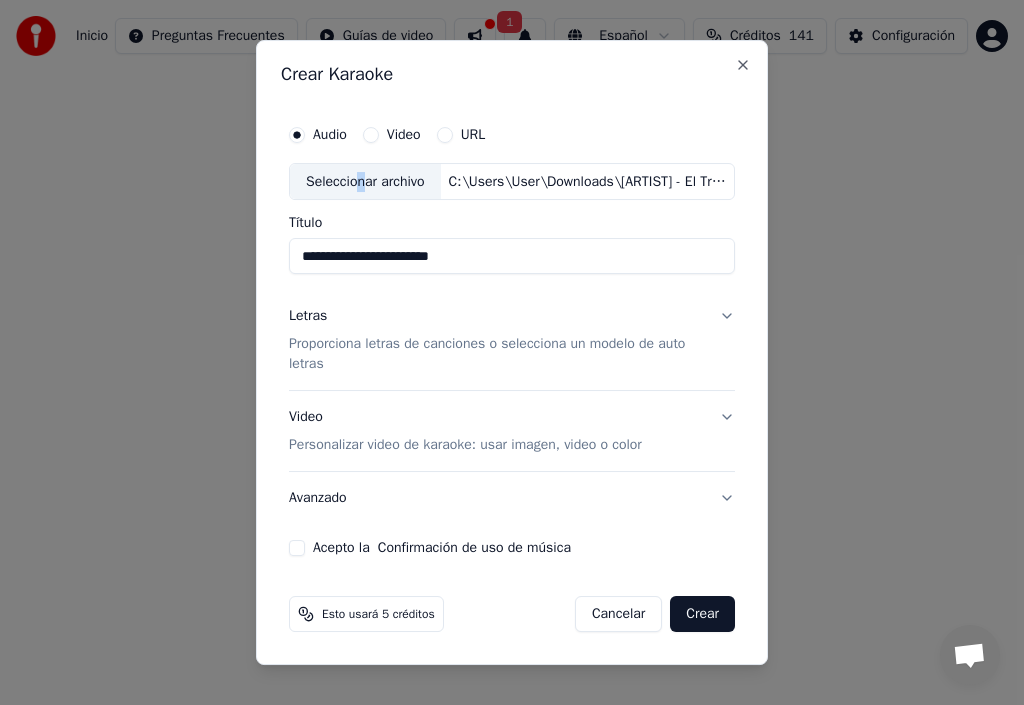 click on "Letras" at bounding box center [308, 317] 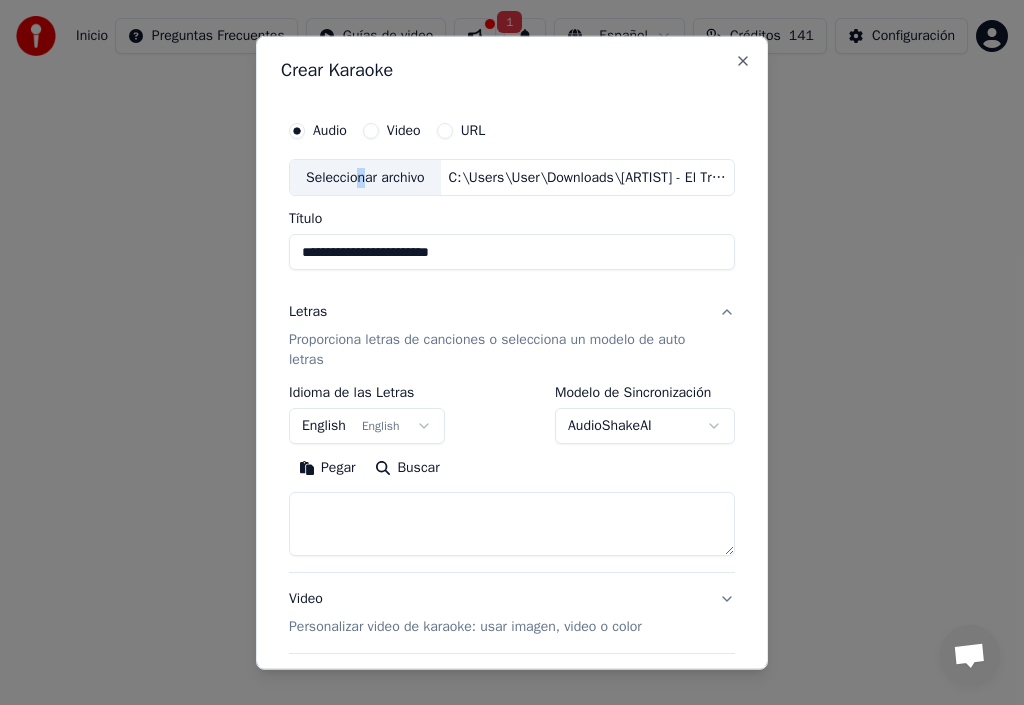 click on "Pegar" at bounding box center (327, 468) 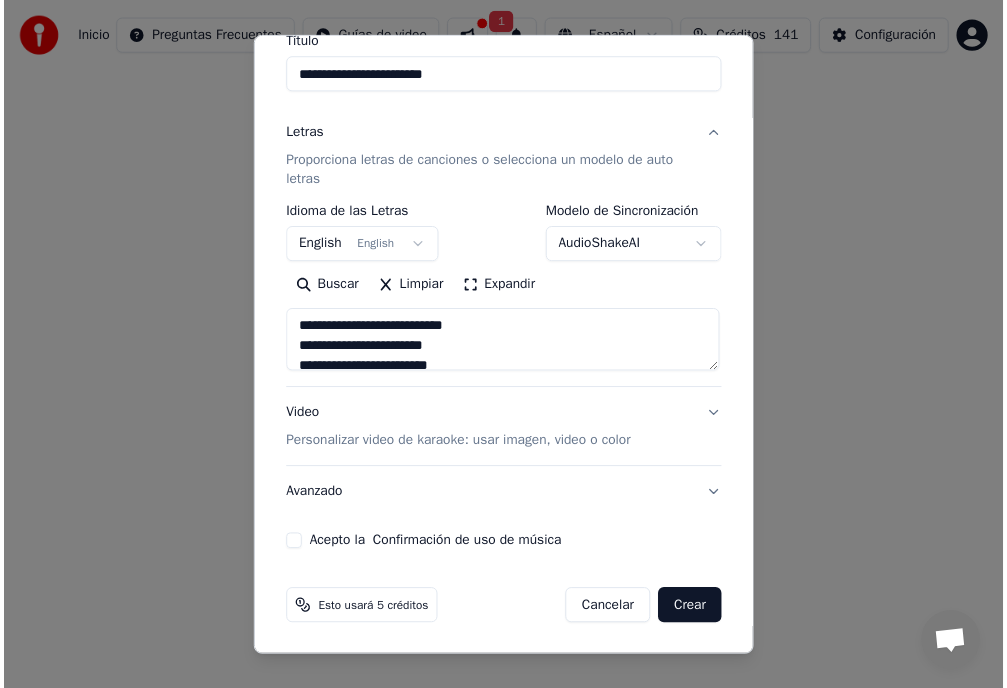 scroll, scrollTop: 177, scrollLeft: 0, axis: vertical 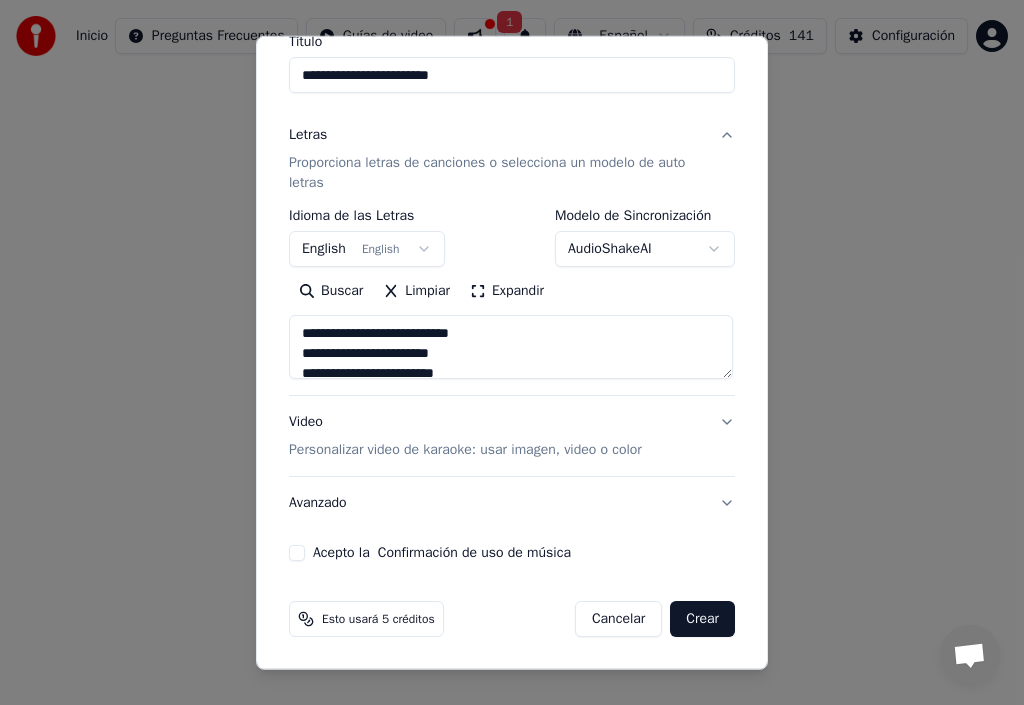click on "Acepto la   Confirmación de uso de música" at bounding box center (297, 553) 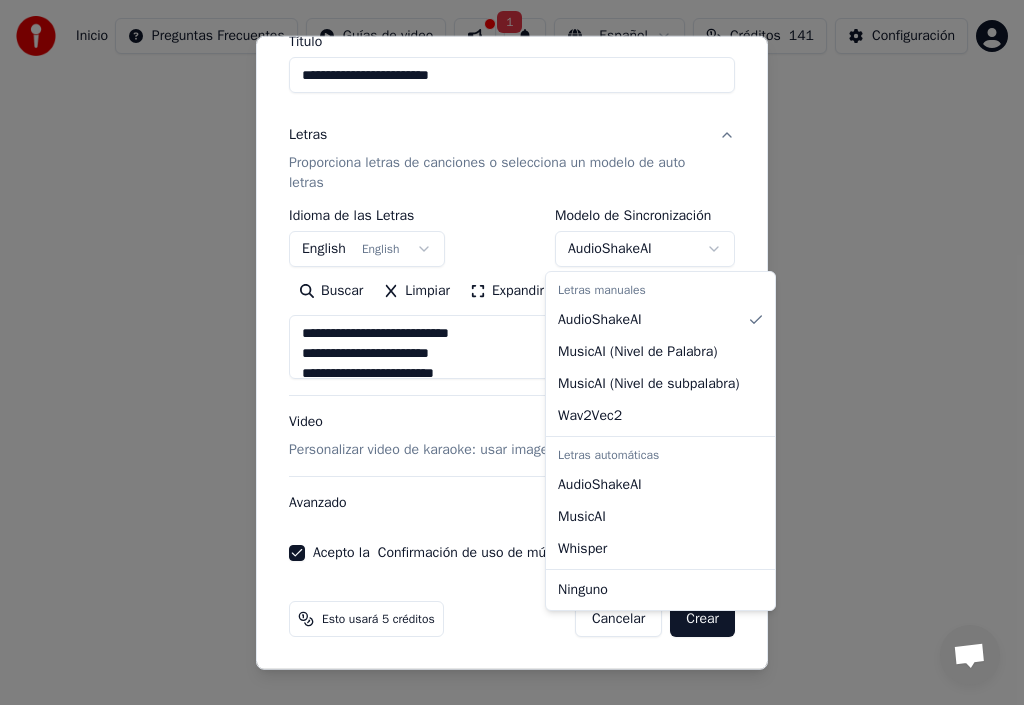 click on "**********" at bounding box center [512, 314] 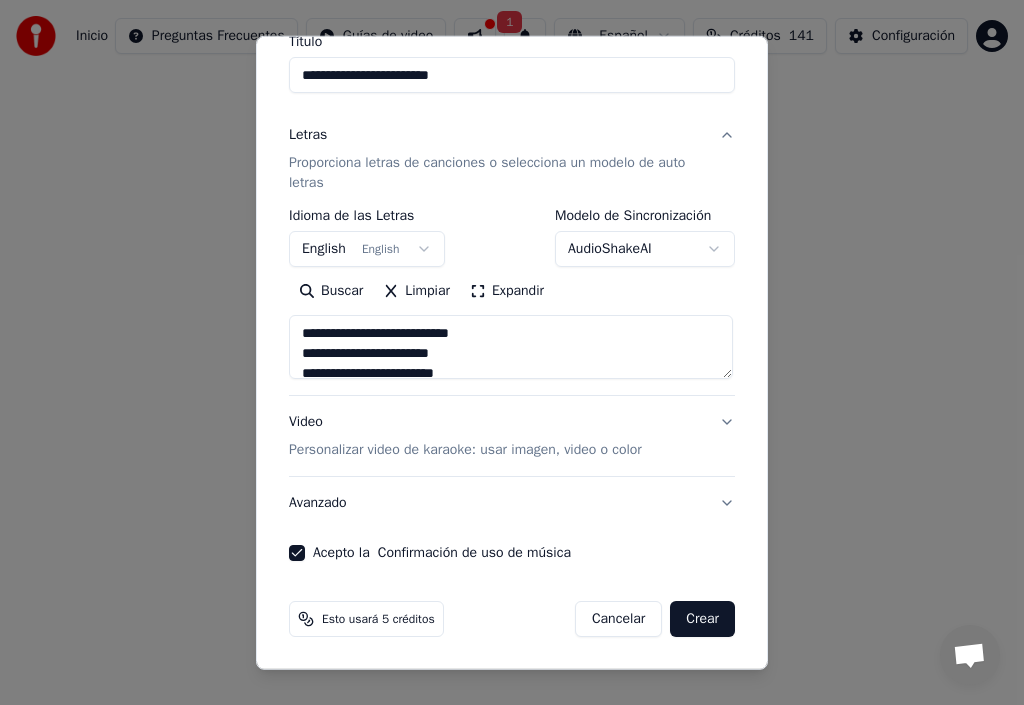 type on "**********" 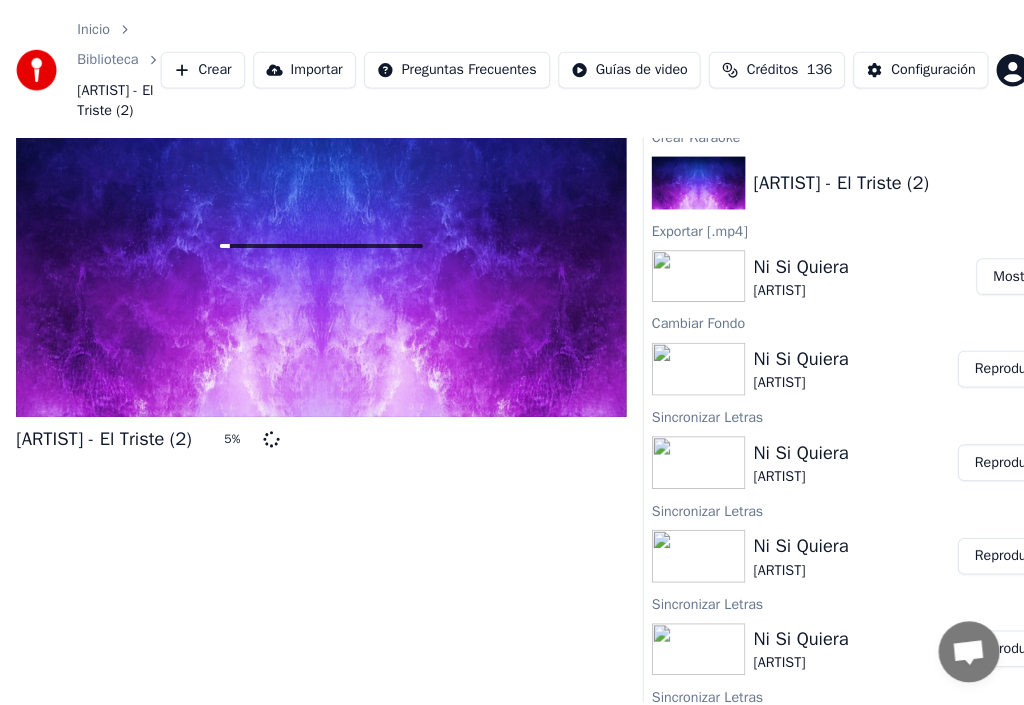 scroll, scrollTop: 0, scrollLeft: 0, axis: both 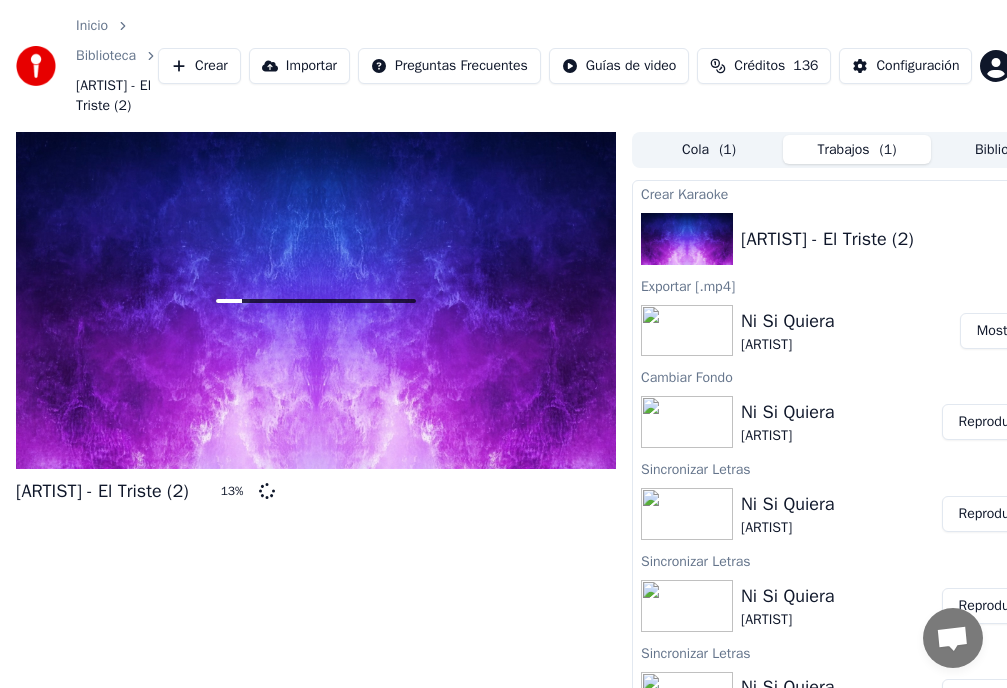 click on "[ARTIST] - El Triste (2)" at bounding box center (117, 96) 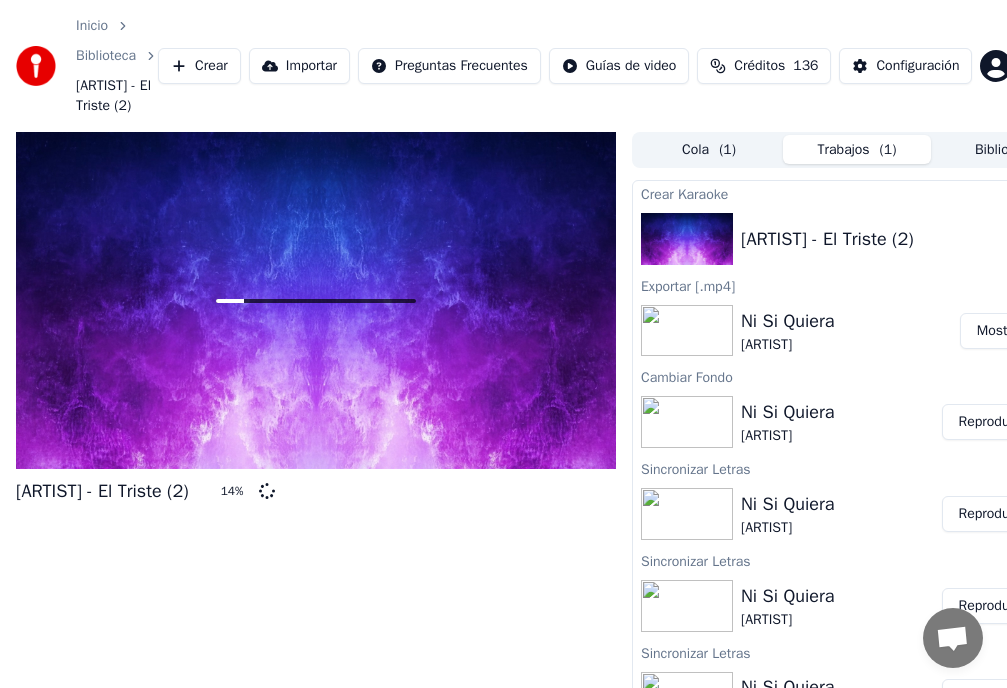 click on "[ARTIST] - El Triste (2)" at bounding box center [102, 491] 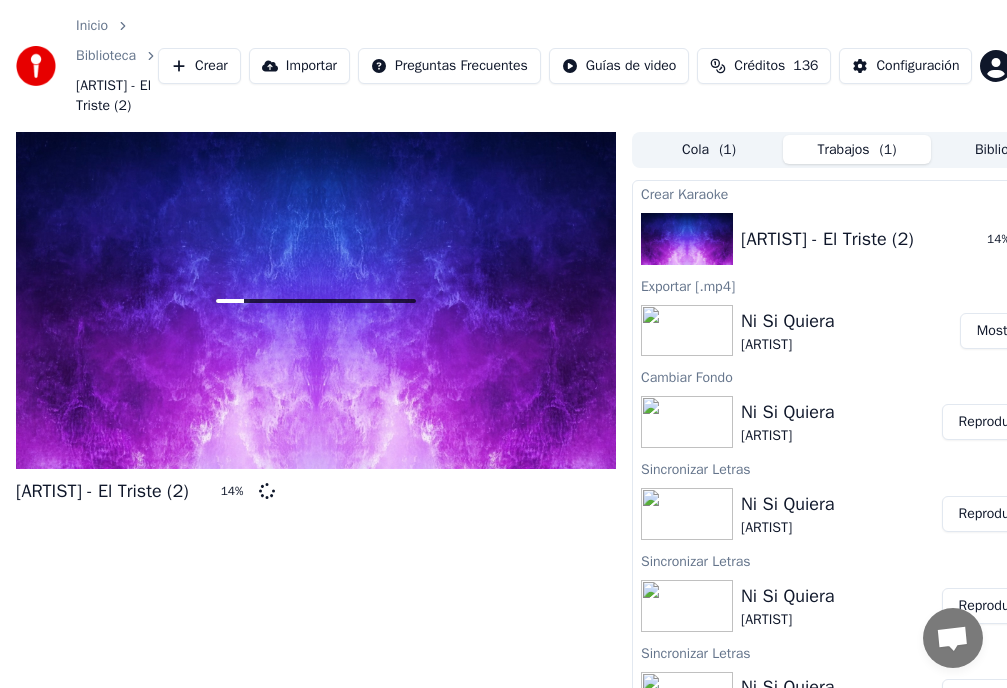 click on "[ARTIST] - El Triste (2)" at bounding box center [856, 239] 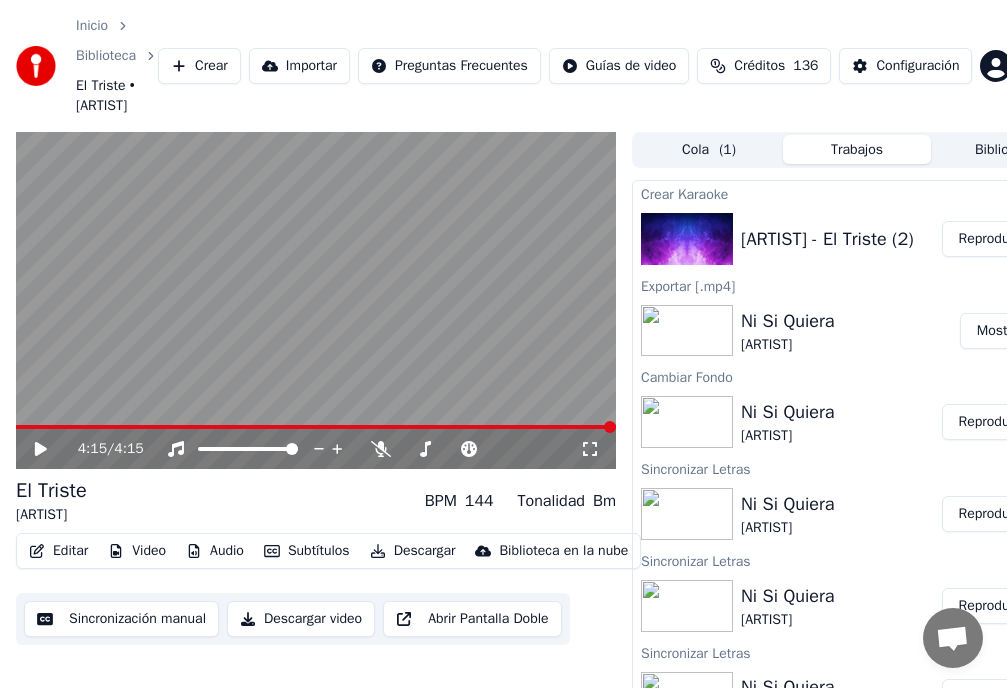 click on "Editar" at bounding box center (58, 551) 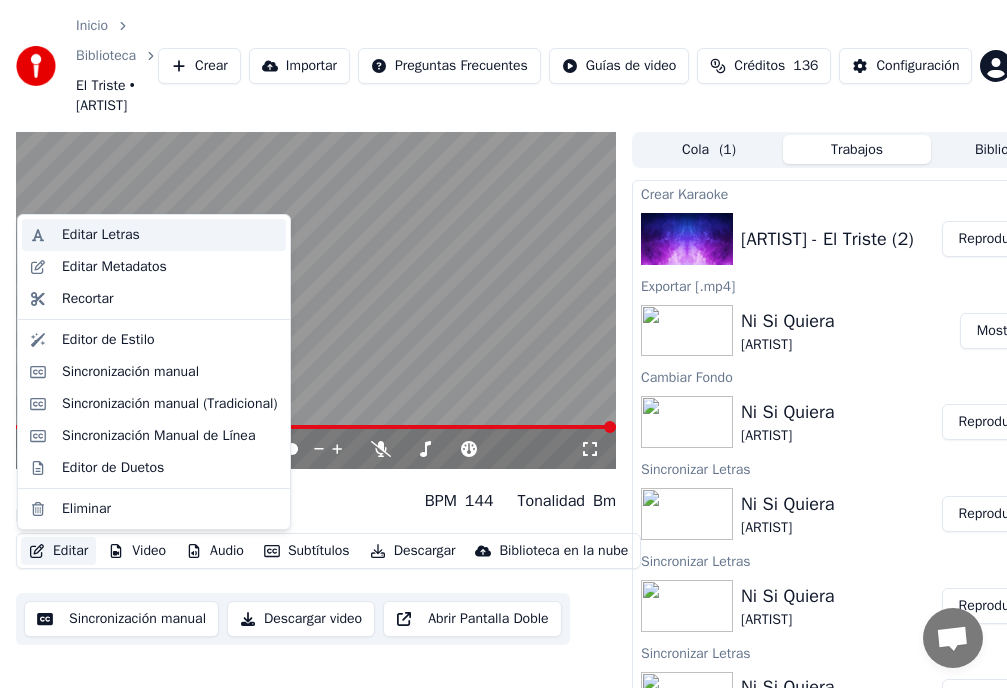 click on "Editar Letras" at bounding box center (101, 235) 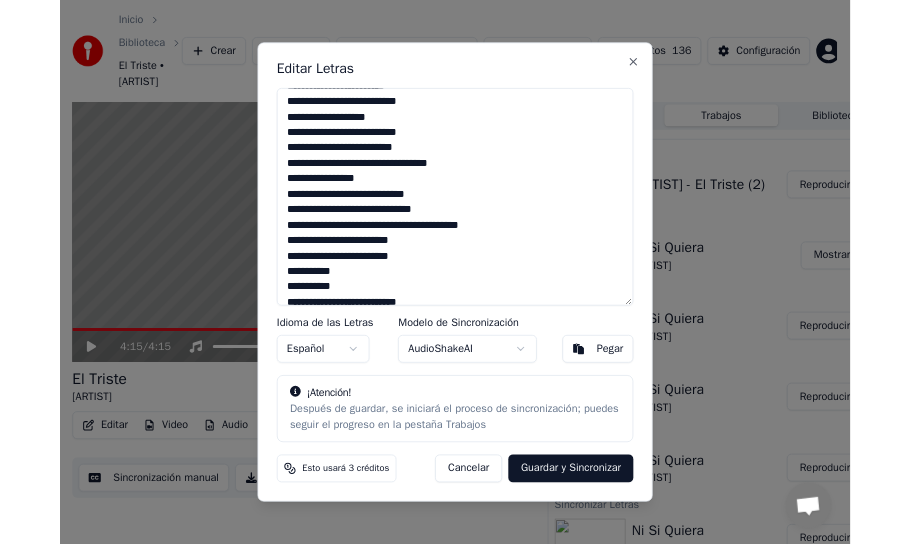 scroll, scrollTop: 300, scrollLeft: 0, axis: vertical 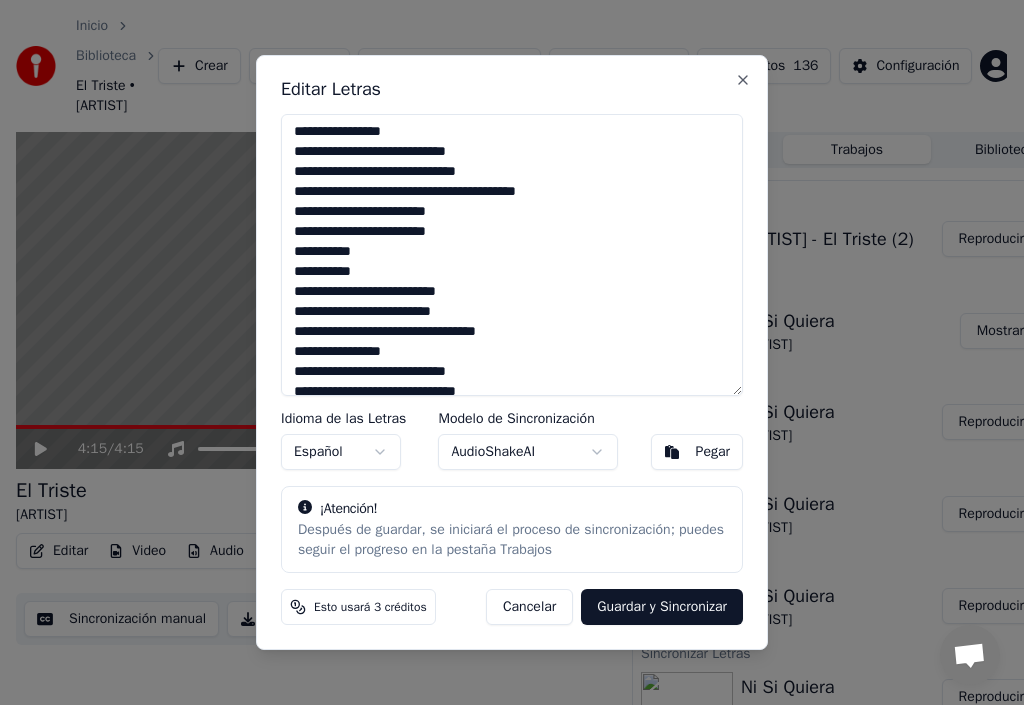 drag, startPoint x: 376, startPoint y: 273, endPoint x: 268, endPoint y: 276, distance: 108.04166 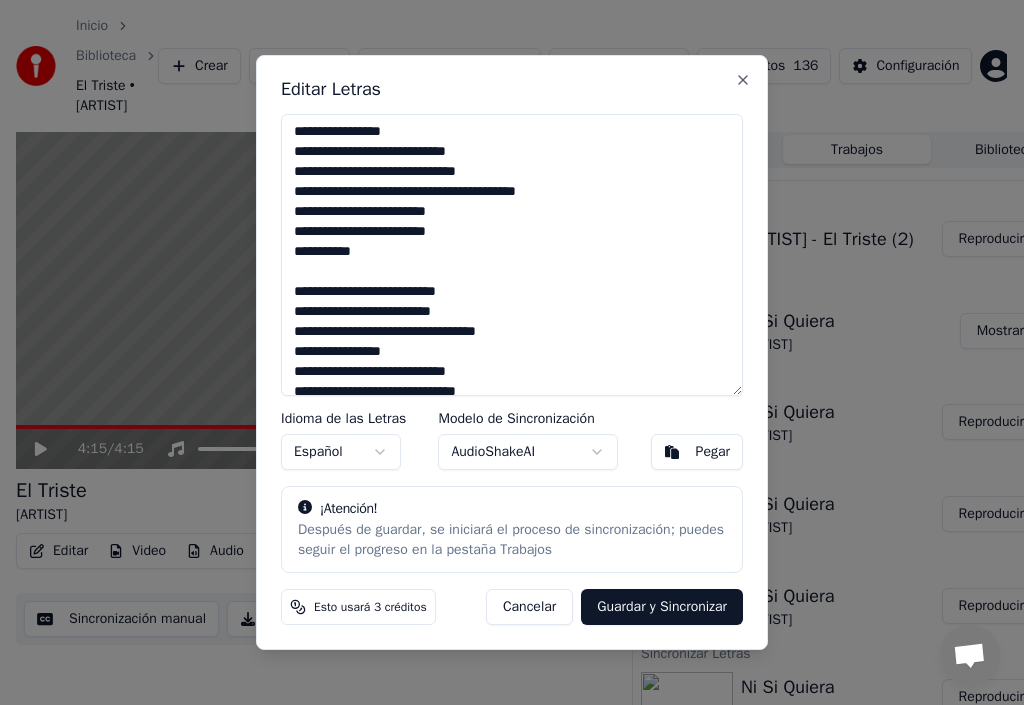 click on "**********" at bounding box center [512, 255] 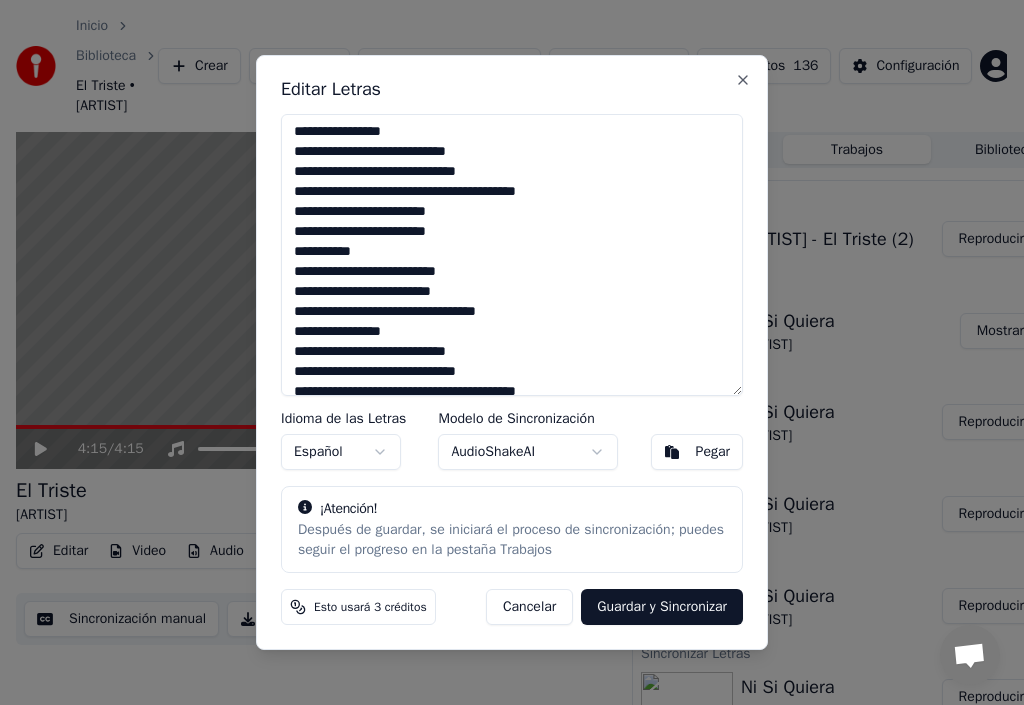 type on "**********" 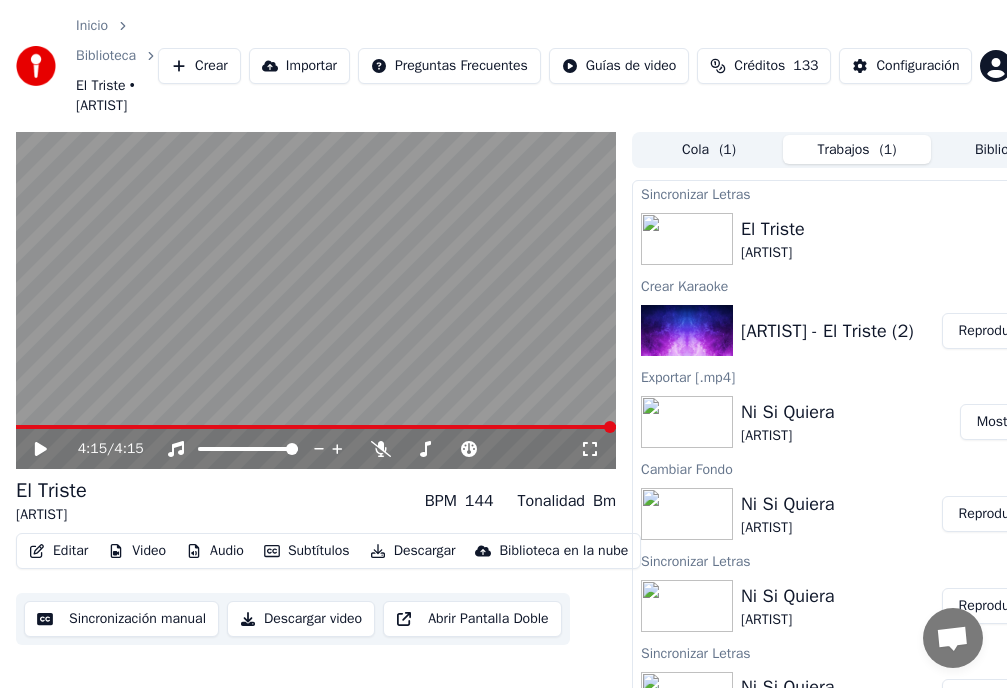 click at bounding box center (316, 301) 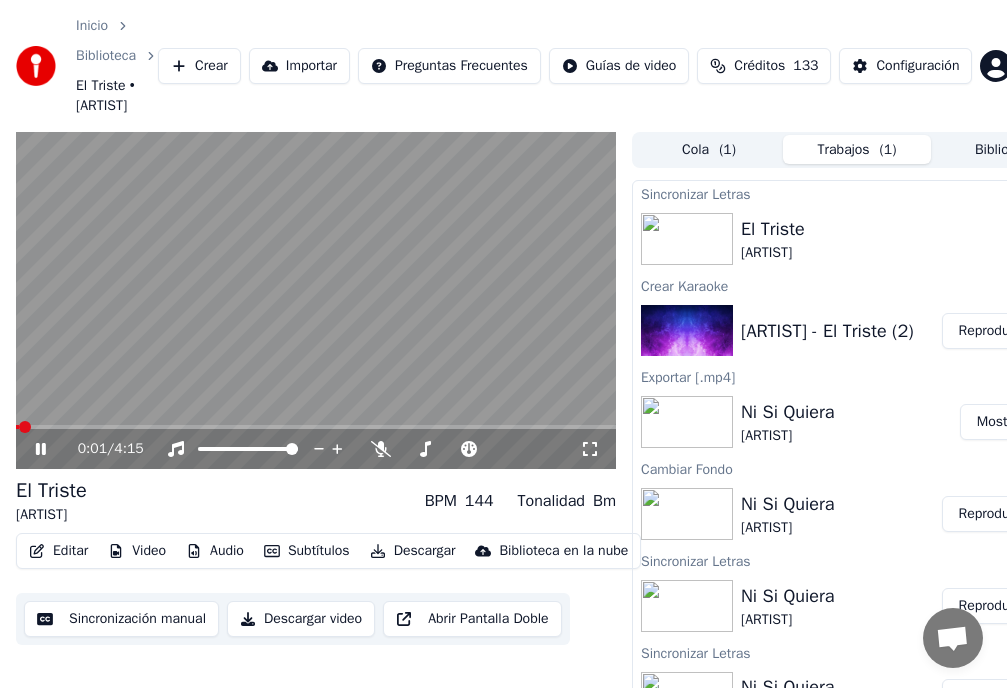 click at bounding box center (316, 427) 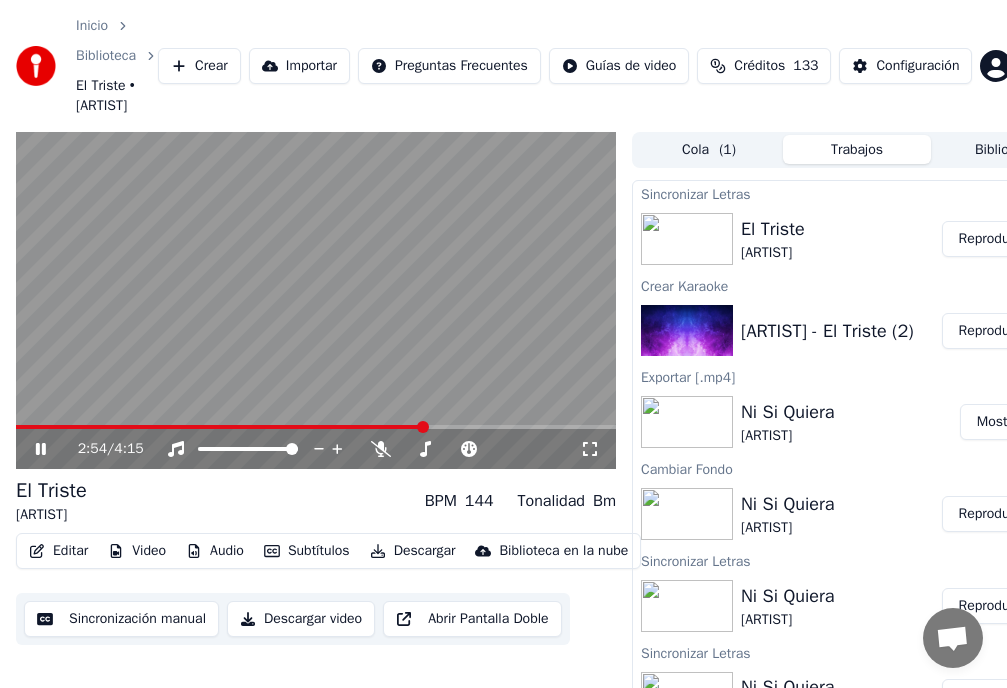 click at bounding box center (220, 427) 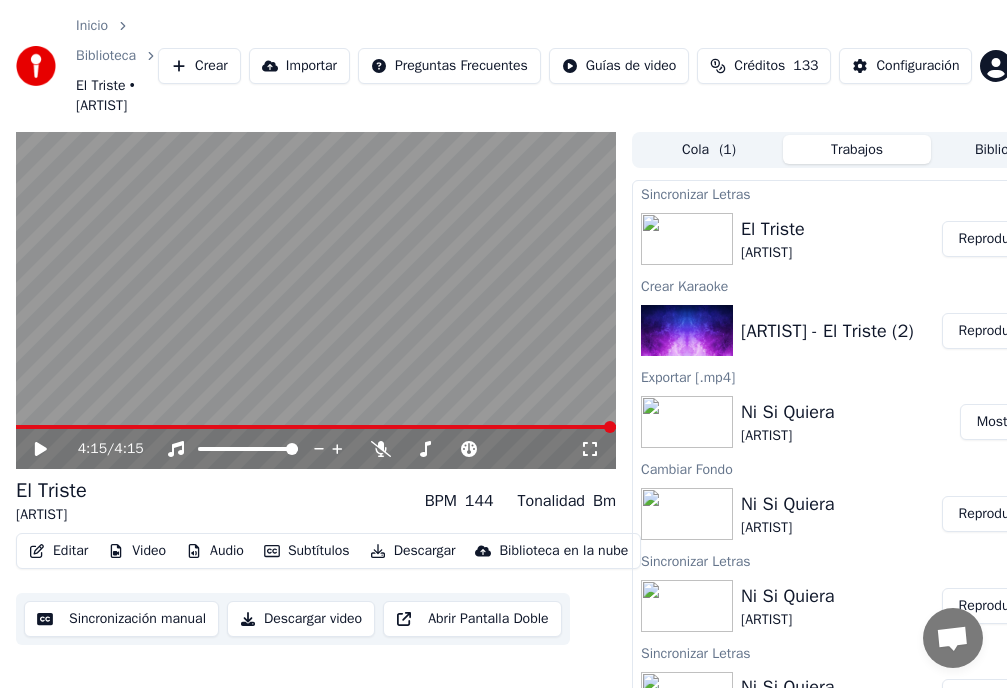 click on "Video" at bounding box center (137, 551) 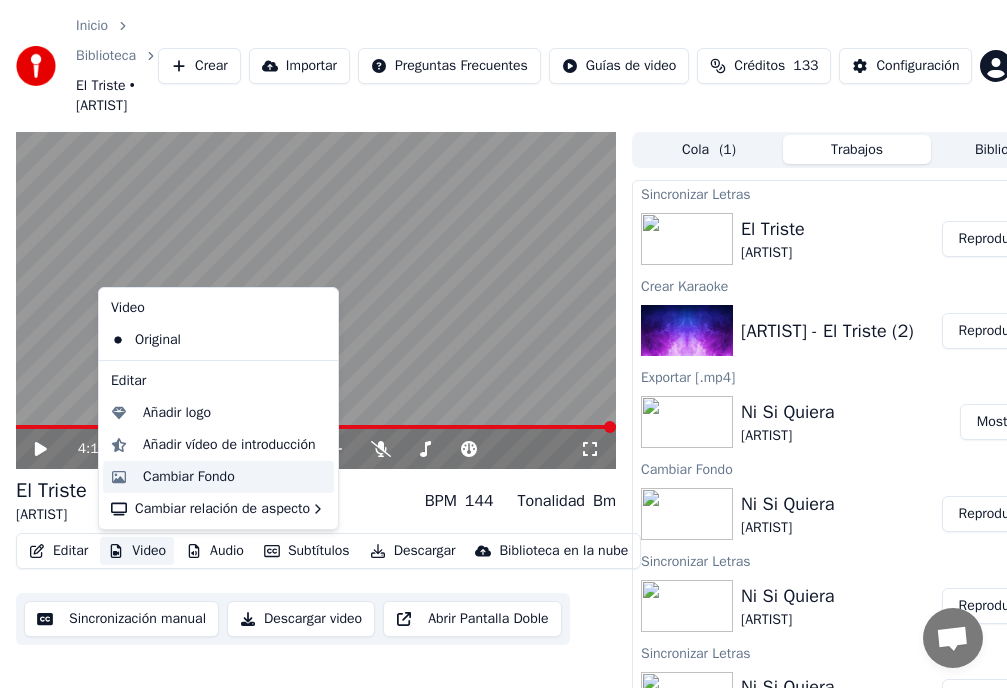 click on "Cambiar Fondo" at bounding box center [189, 477] 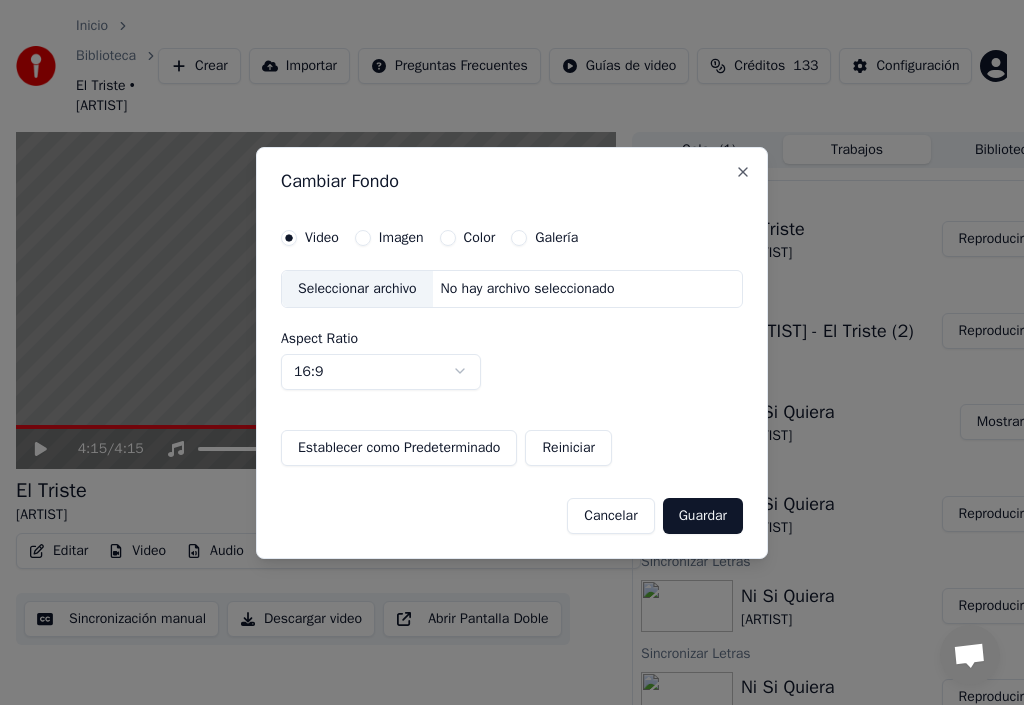 click on "Imagen" at bounding box center (363, 238) 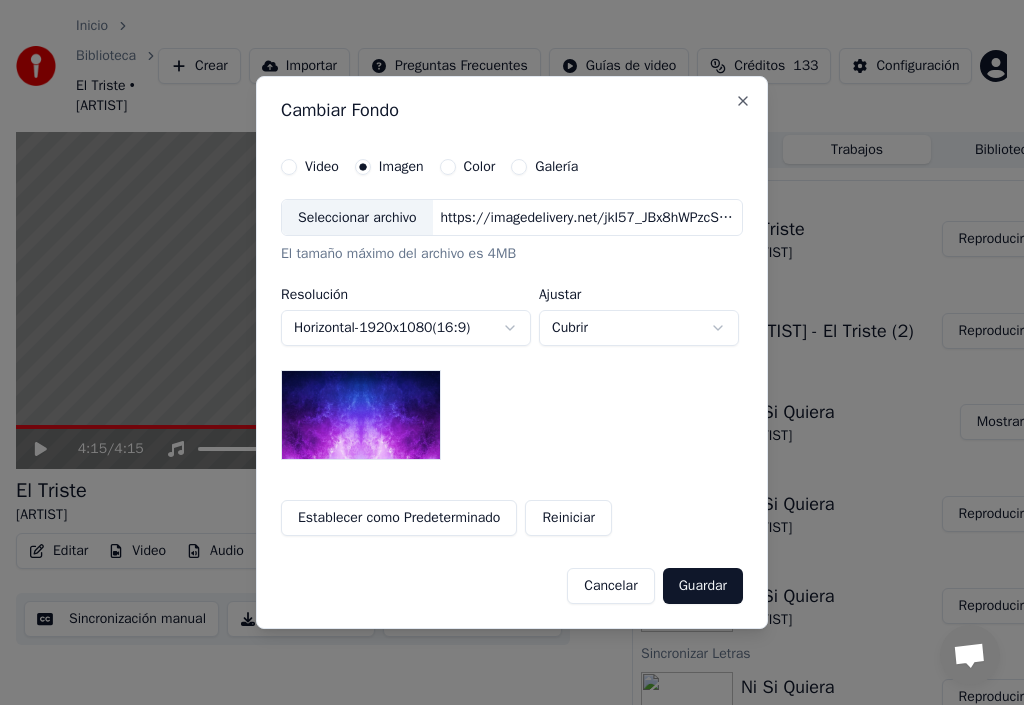 click on "Seleccionar archivo" at bounding box center [357, 218] 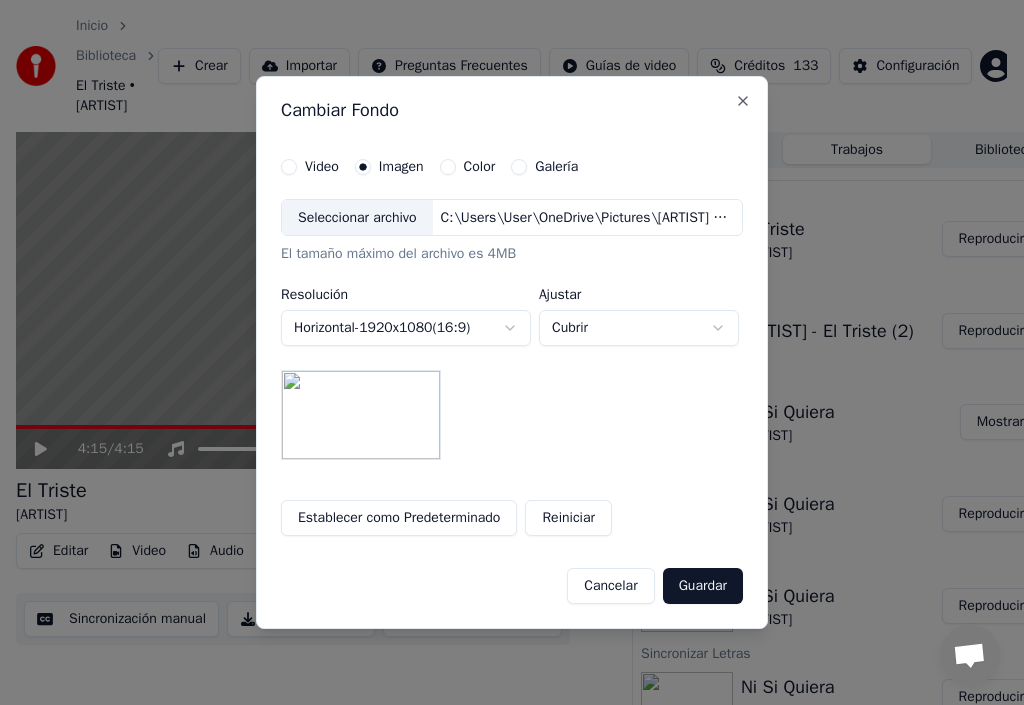 click on "Guardar" at bounding box center (703, 586) 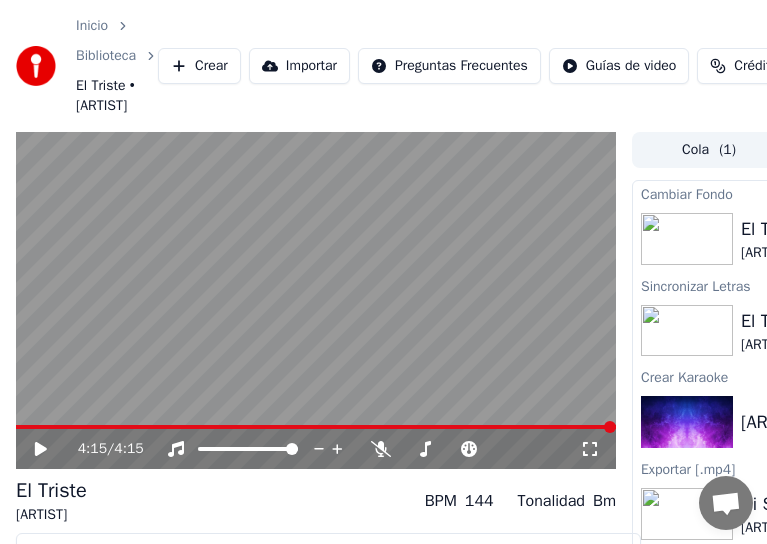 click on "[ARTIST]" at bounding box center [773, 253] 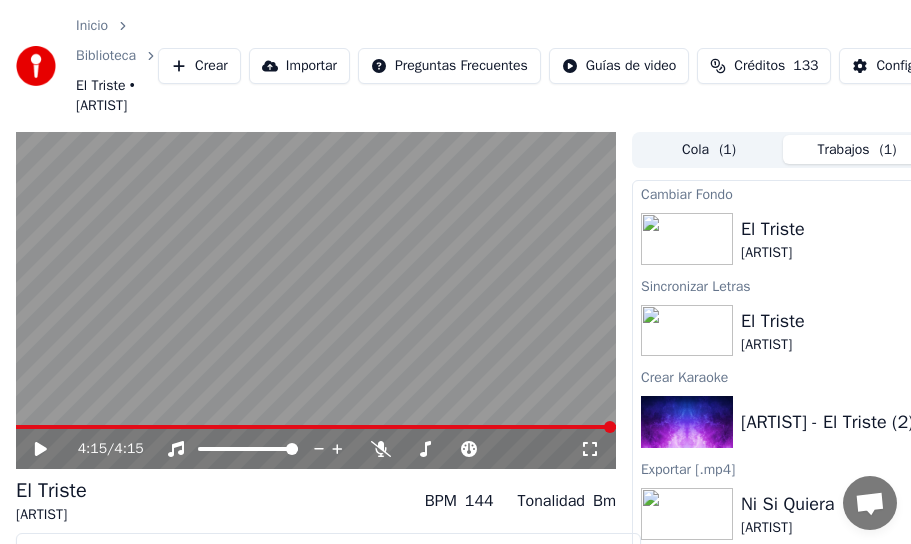 click on "El Triste" at bounding box center (773, 229) 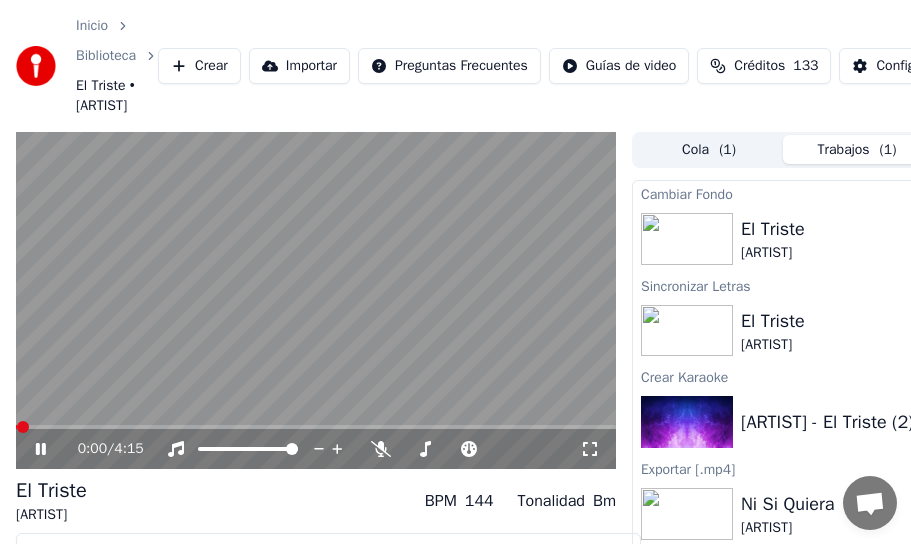 click 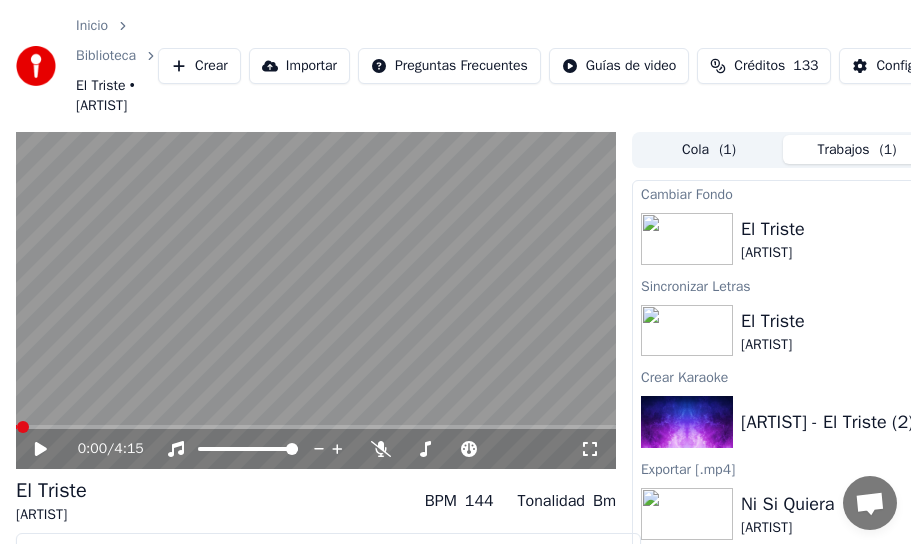 click on "[ARTIST]" at bounding box center (773, 253) 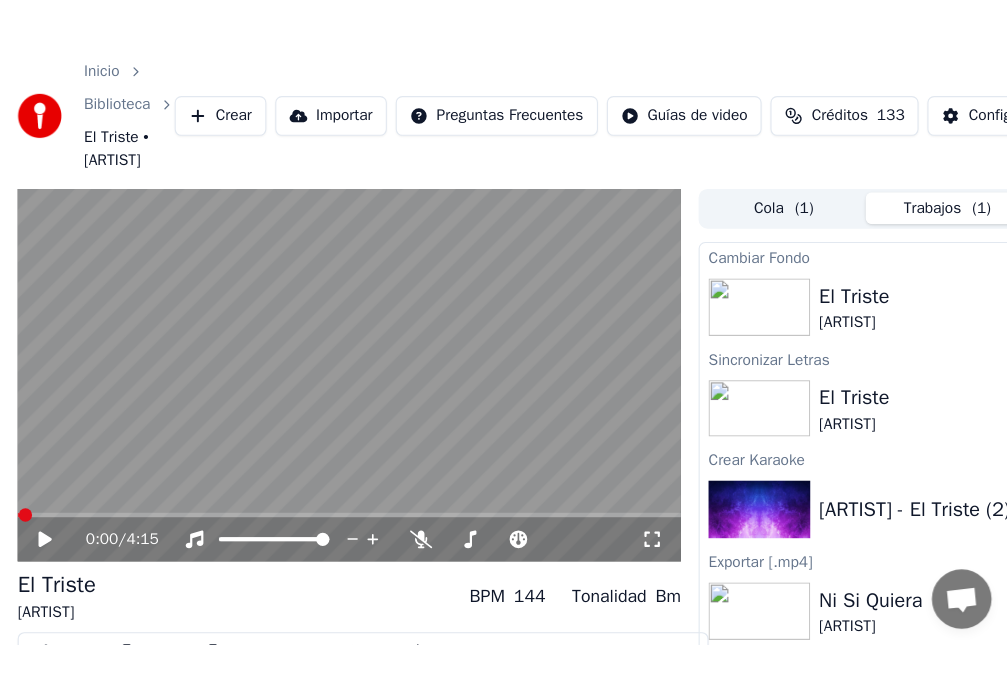 scroll, scrollTop: 100, scrollLeft: 0, axis: vertical 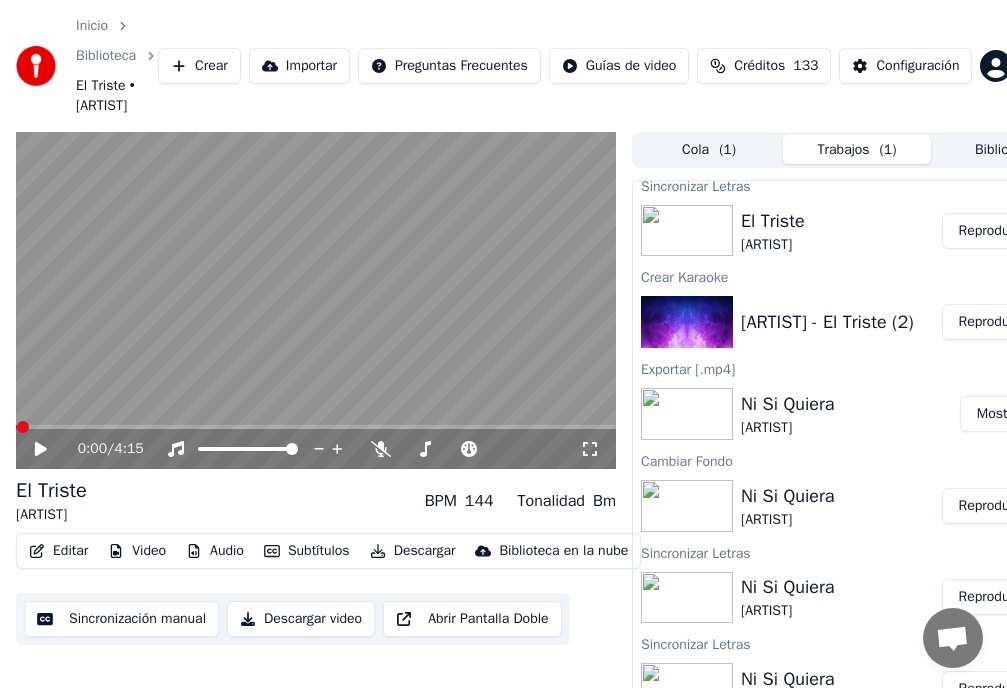 click on "Reproducir" at bounding box center (991, 231) 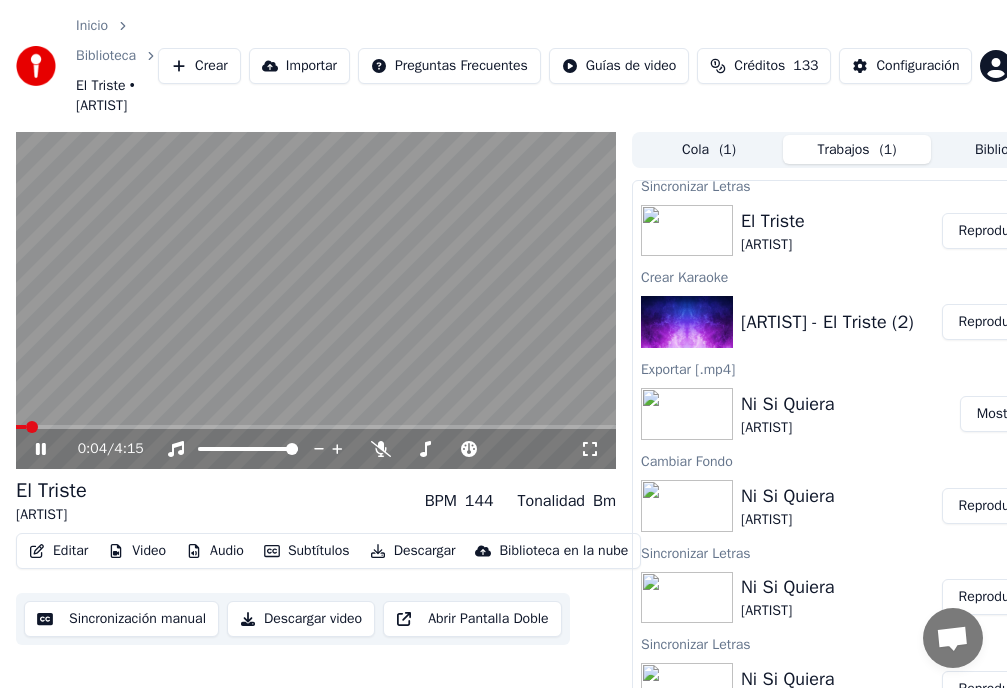 click 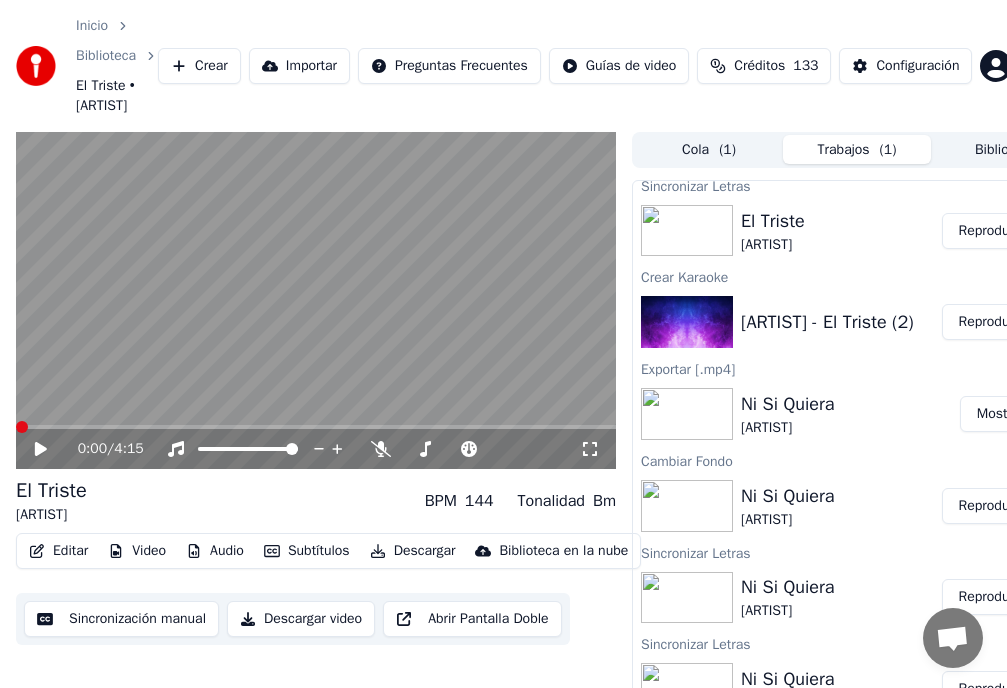 click at bounding box center [22, 427] 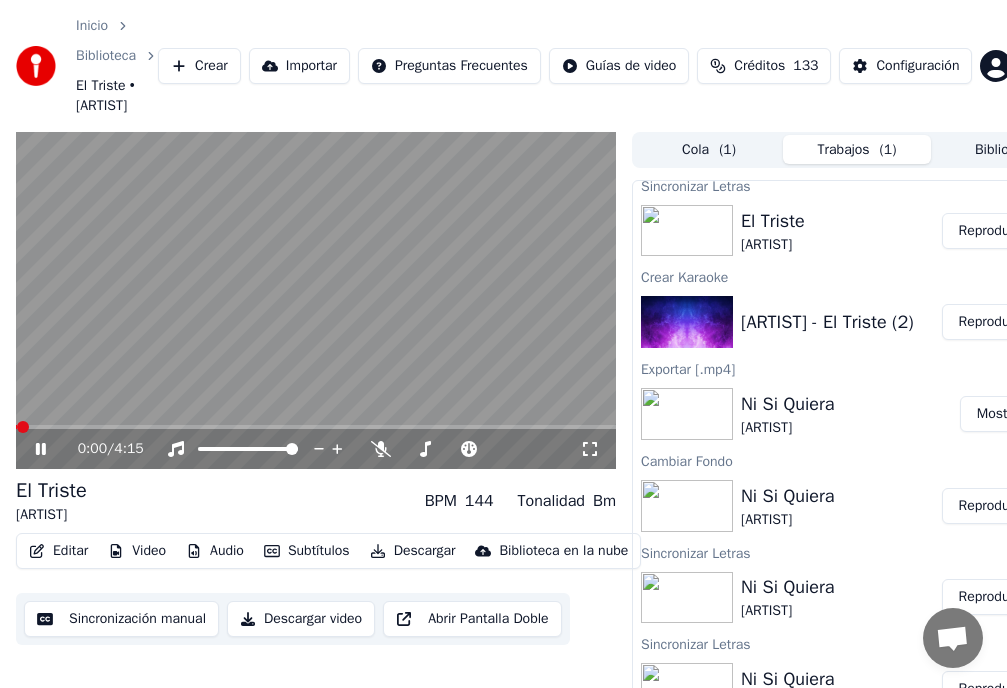 click 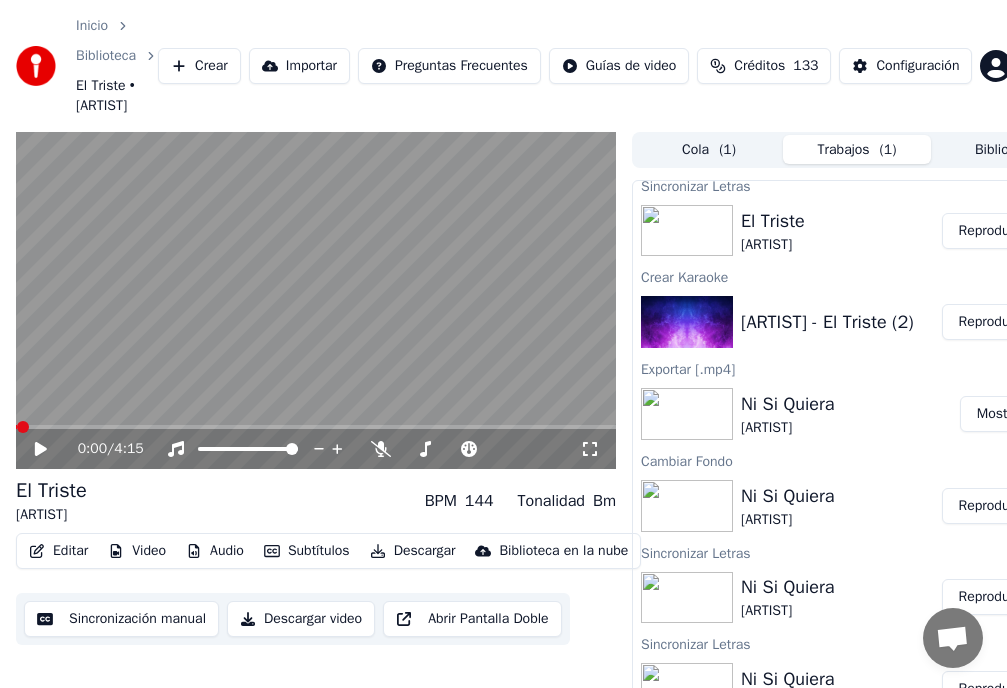 click on "Reproducir" at bounding box center [991, 231] 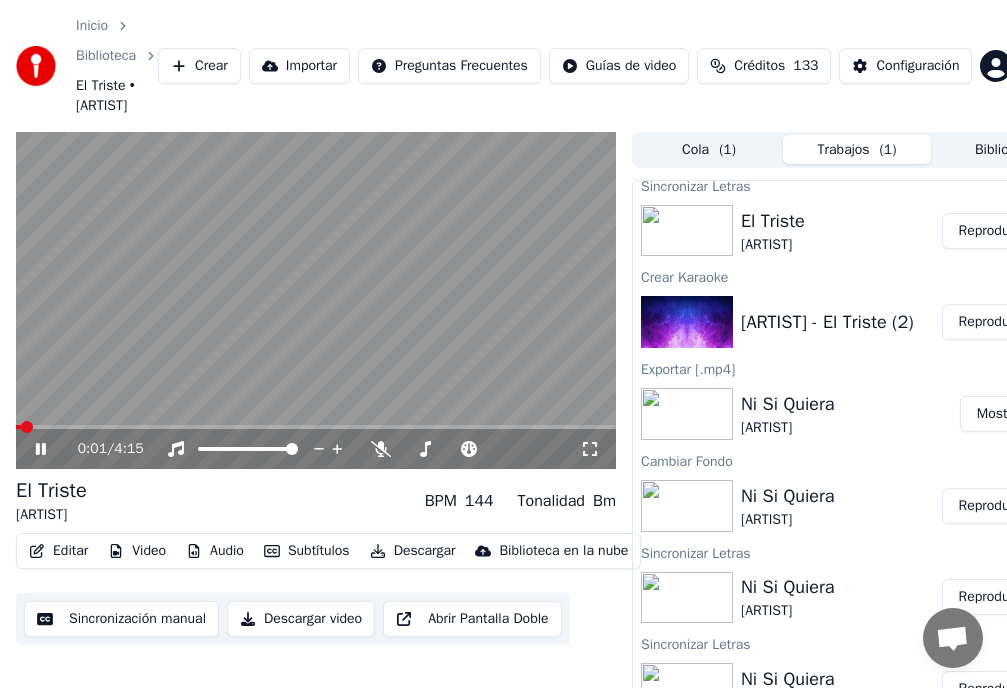 click 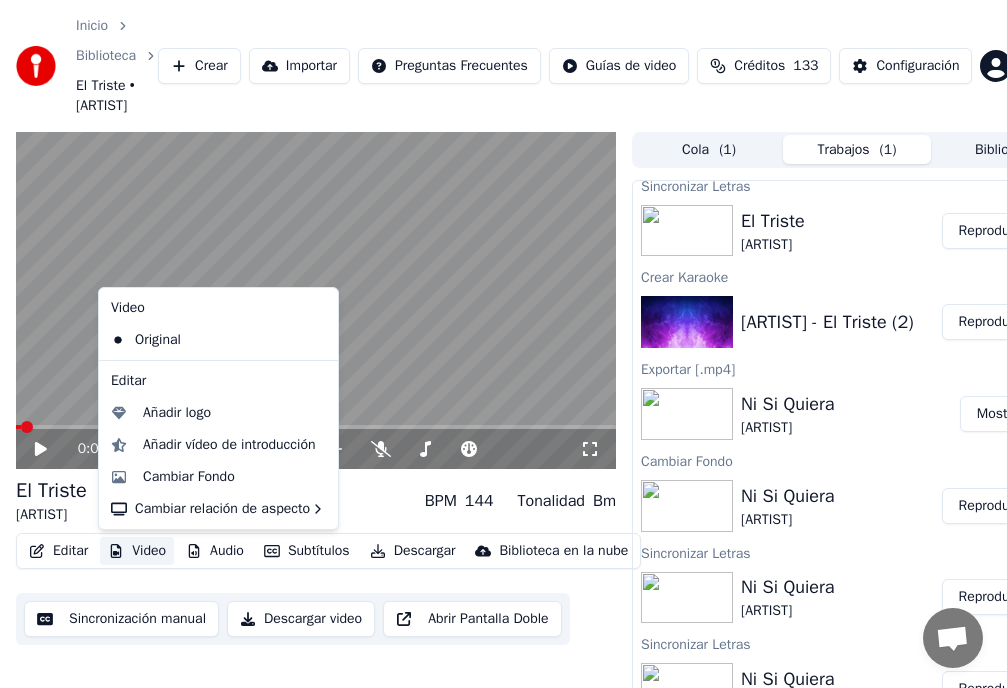 click on "Video" at bounding box center [137, 551] 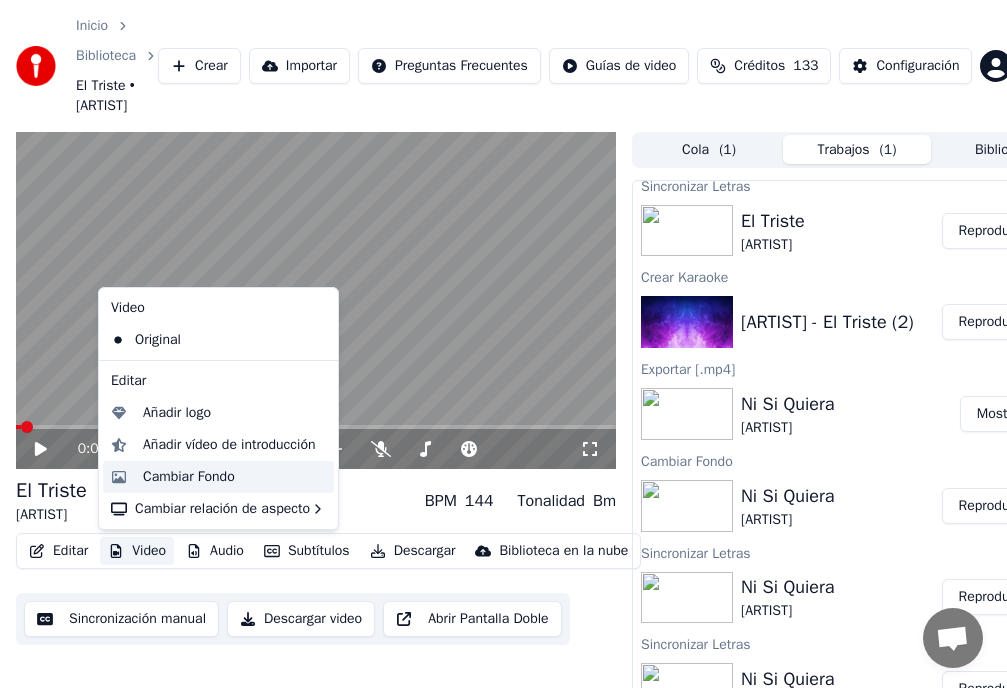 click on "Cambiar Fondo" at bounding box center (189, 477) 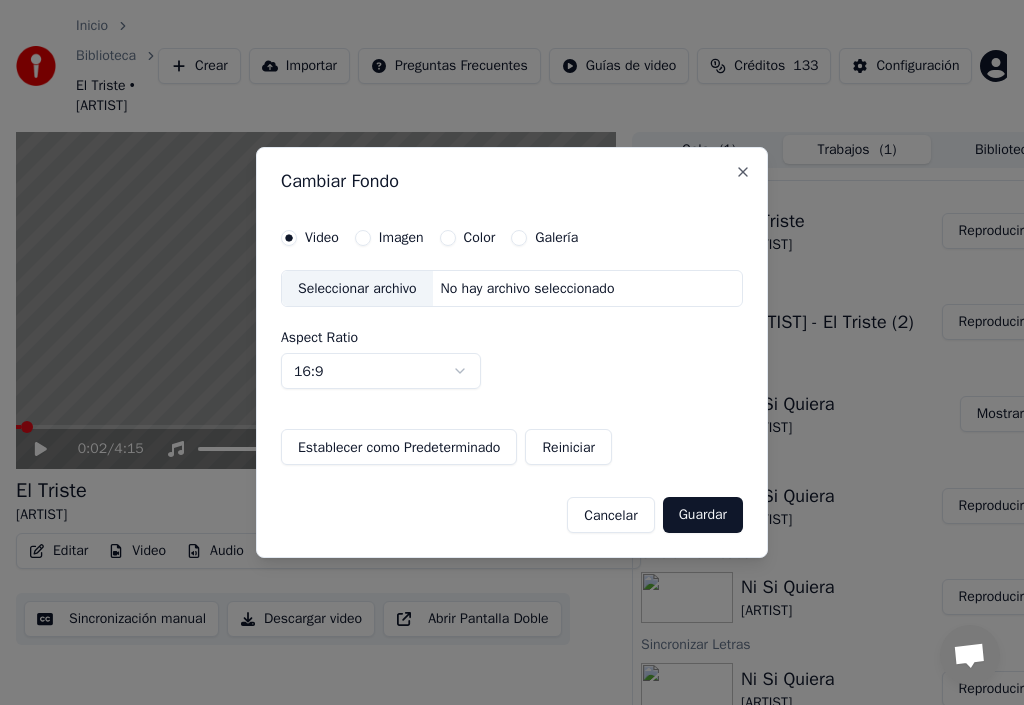 click on "Imagen" at bounding box center (363, 238) 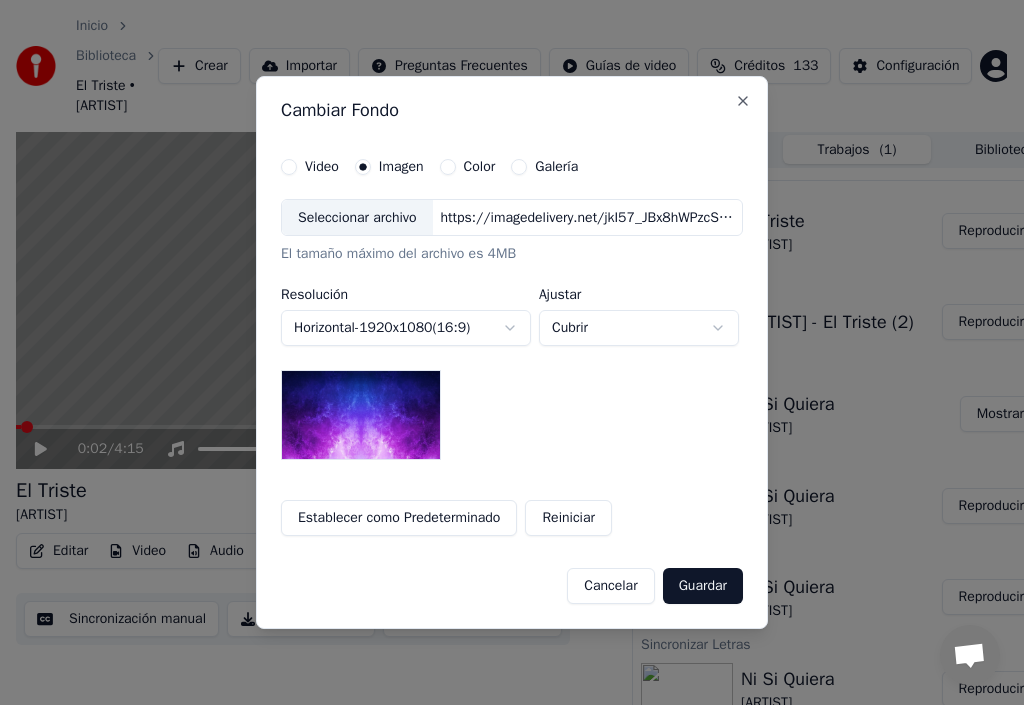 click on "Seleccionar archivo" at bounding box center [357, 218] 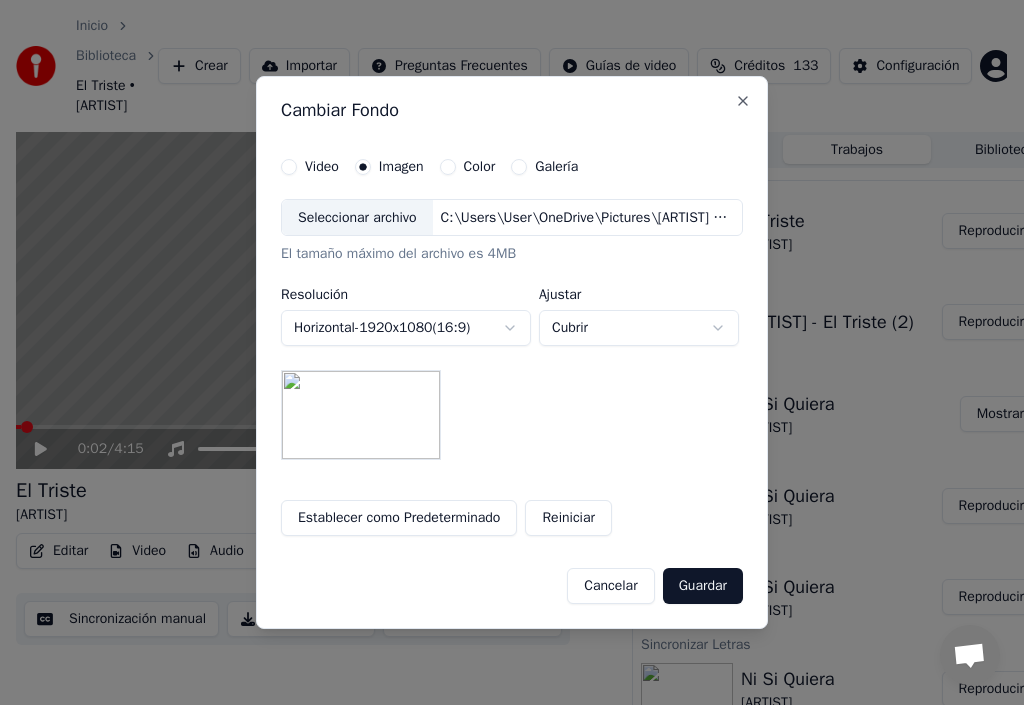 click on "**********" at bounding box center [512, 353] 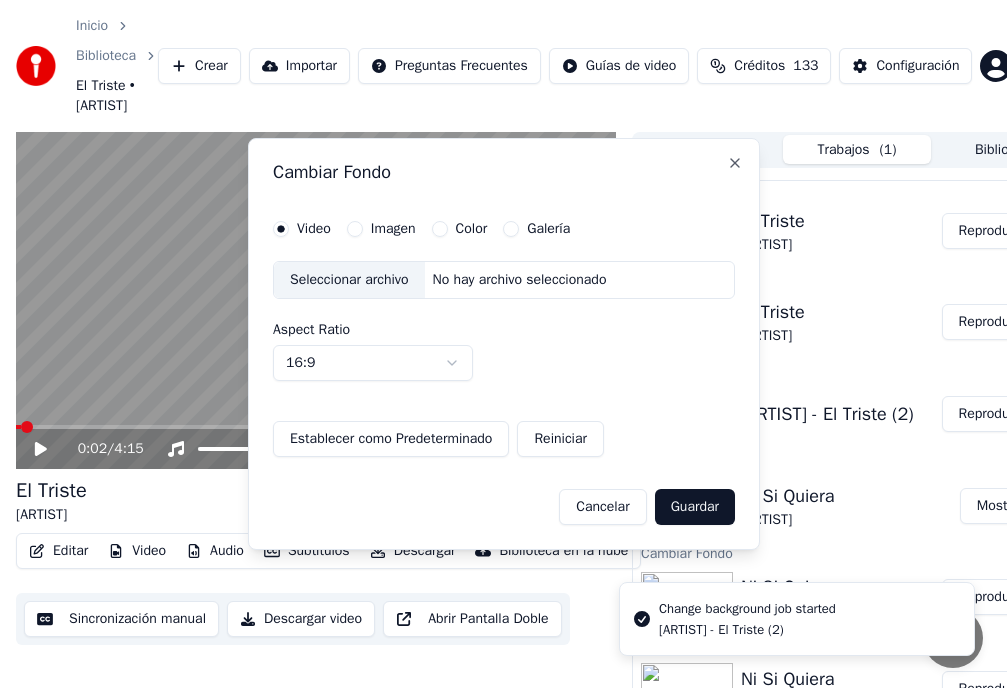 scroll, scrollTop: 191, scrollLeft: 0, axis: vertical 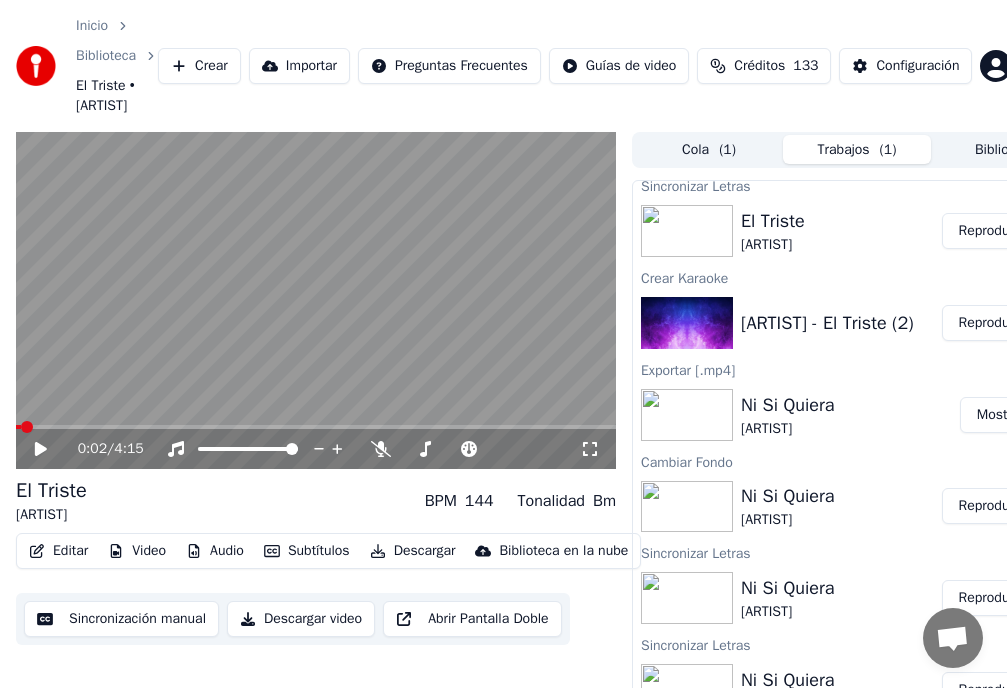 click on "Video" at bounding box center (137, 551) 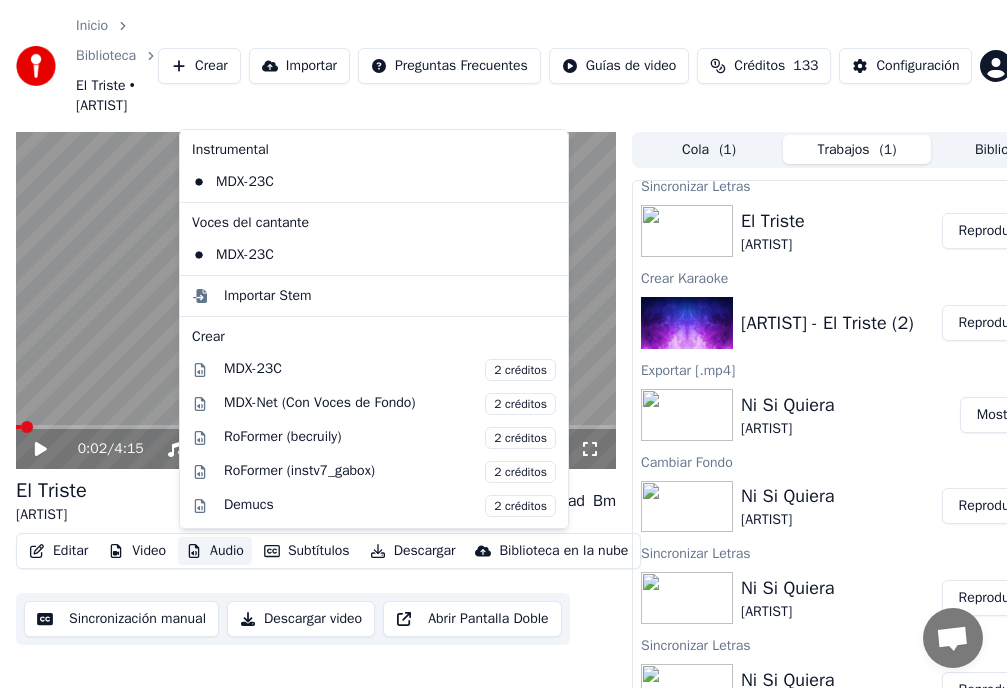 click on "Inicio Biblioteca El Triste • [ARTIST] Crear Importar Preguntas Frecuentes Guías de video Créditos 133 Configuración" at bounding box center (503, 66) 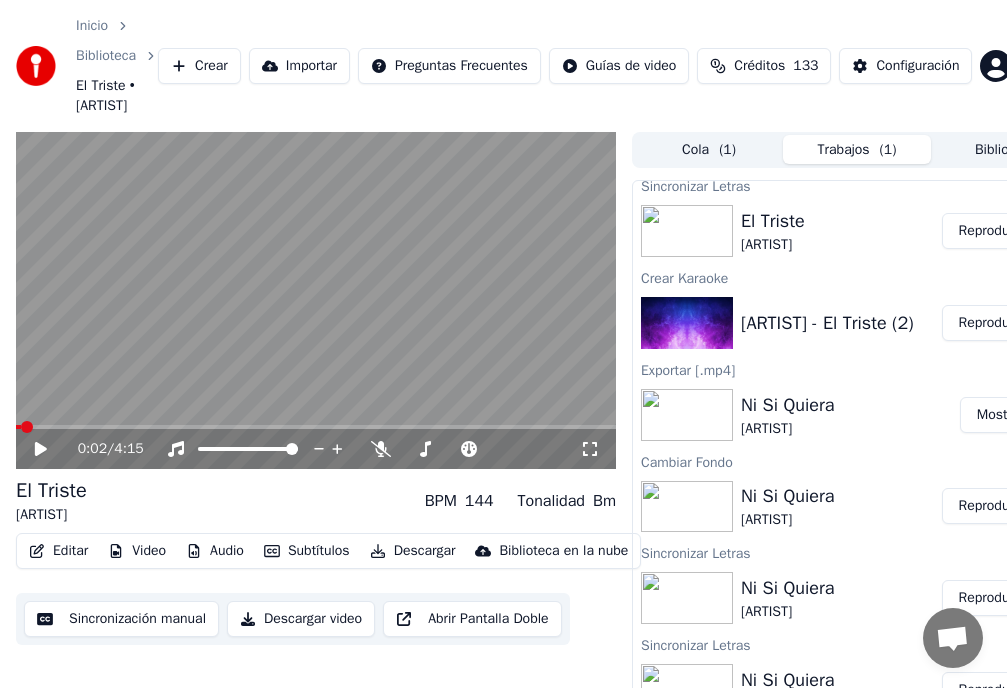 click on "Video" at bounding box center (137, 551) 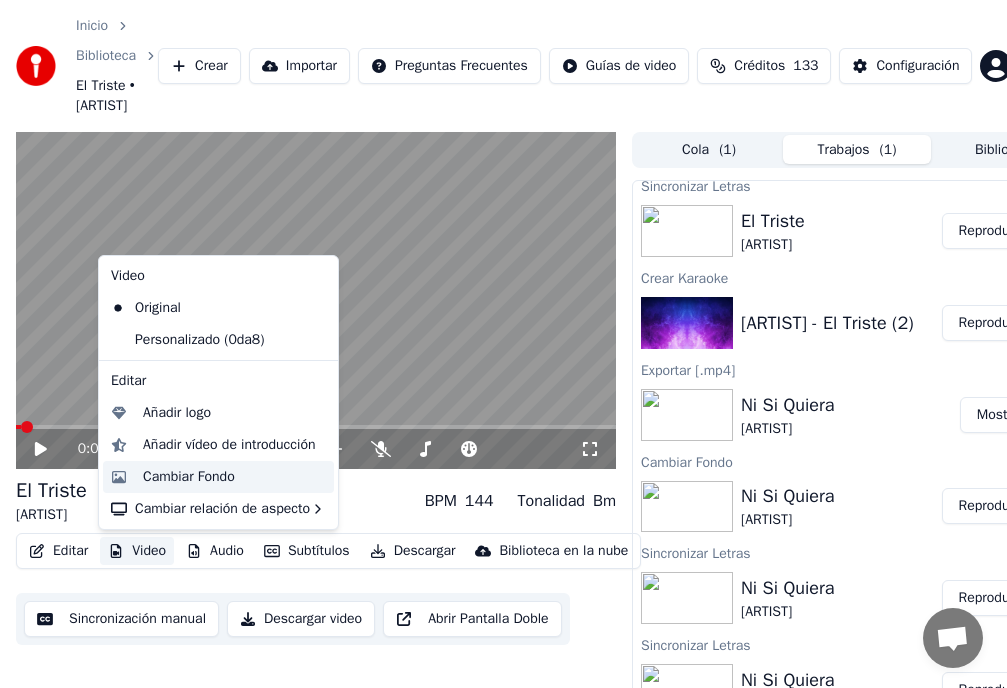 click on "Cambiar Fondo" at bounding box center (189, 477) 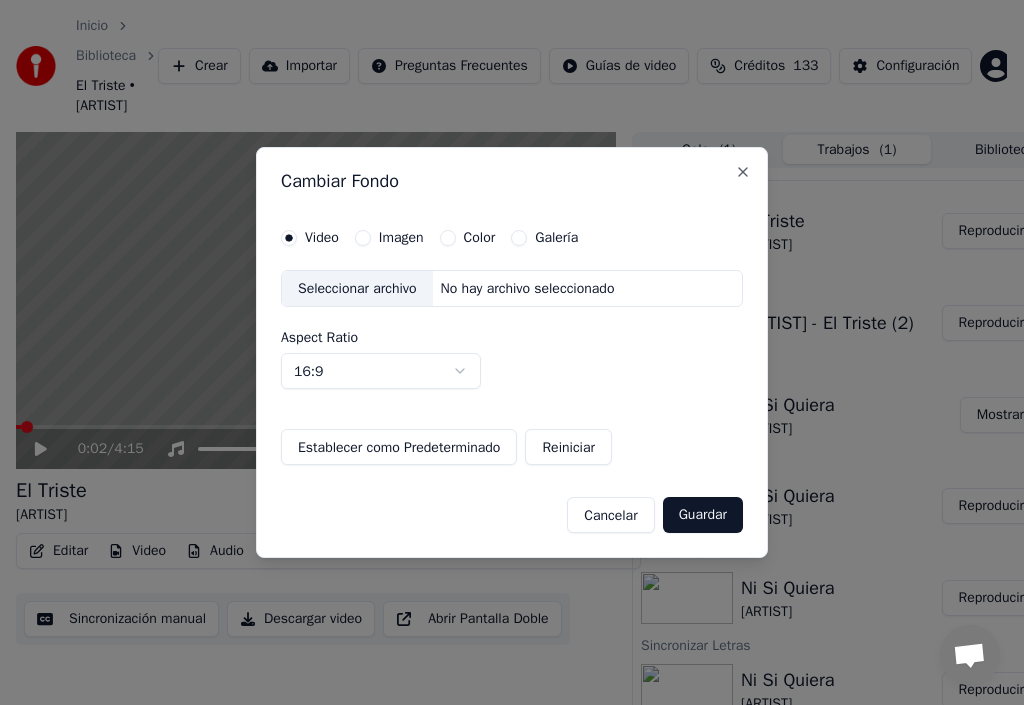 click on "Imagen" at bounding box center [363, 238] 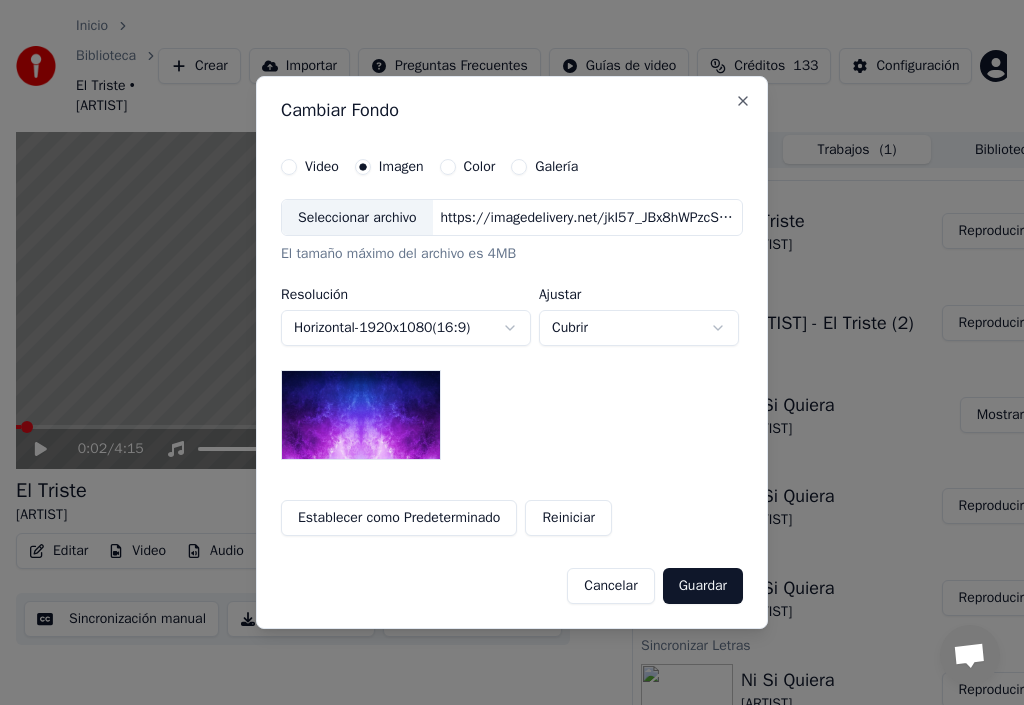 click on "Seleccionar archivo" at bounding box center (357, 218) 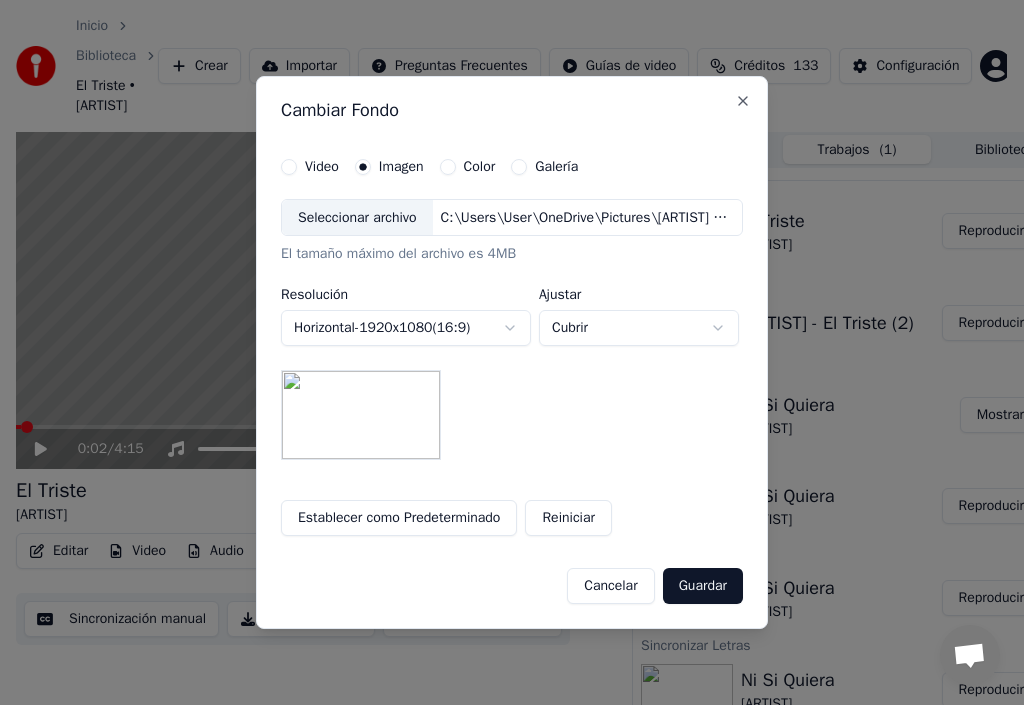 click on "Establecer como Predeterminado" at bounding box center (399, 518) 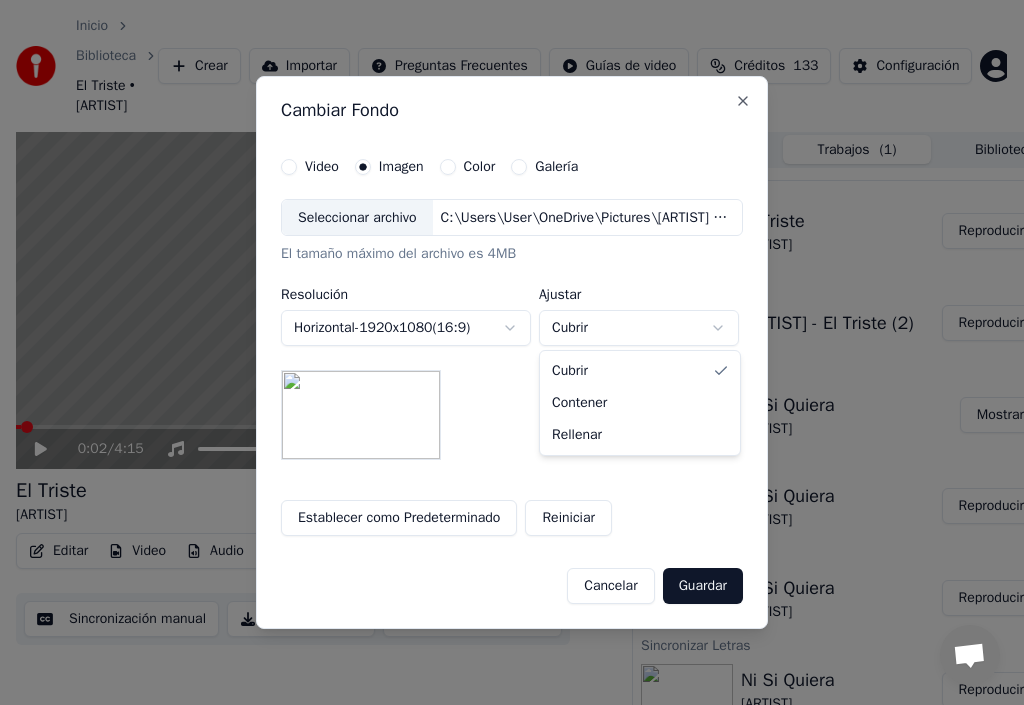 click on "Inicio Biblioteca El Triste • [ARTIST] Crear Importar Preguntas Frecuentes Guías de video Créditos 133 Configuración 0:02  /  4:15 El Triste [ARTIST] BPM 144 Tonalidad Bm Editar Video Audio Subtítulos Descargar Biblioteca en la nube Sincronización manual Descargar video Abrir Pantalla Doble Cola ( 1 ) Trabajos ( 1 ) Biblioteca Cambiar Fondo El Triste [ARTIST] 47 % Cambiar Fondo El Triste [ARTIST] Reproducir Sincronizar Letras El Triste [ARTIST] Reproducir Crear Karaoke [ARTIST] - El Triste (2) Reproducir Exportar [.mp4] Ni Si Quiera [ARTIST] Mostrar Cambiar Fondo Ni Si Quiera [ARTIST] Reproducir Sincronizar Letras Ni Si Quiera [ARTIST] Reproducir Sincronizar Letras Ni Si Quiera [ARTIST] Reproducir Sincronizar Letras Ni Si Quiera [ARTIST] Reproducir Sincronizar Letras Ni Si Quiera [ARTIST] Reproducir Crear Karaoke [ARTIST] - Ni Si Quiera.mp3 Reproducir Crear Karaoke [ARTIST] - Ni Si Quiera.mp3 Reproducir Mostrar x" at bounding box center (503, 352) 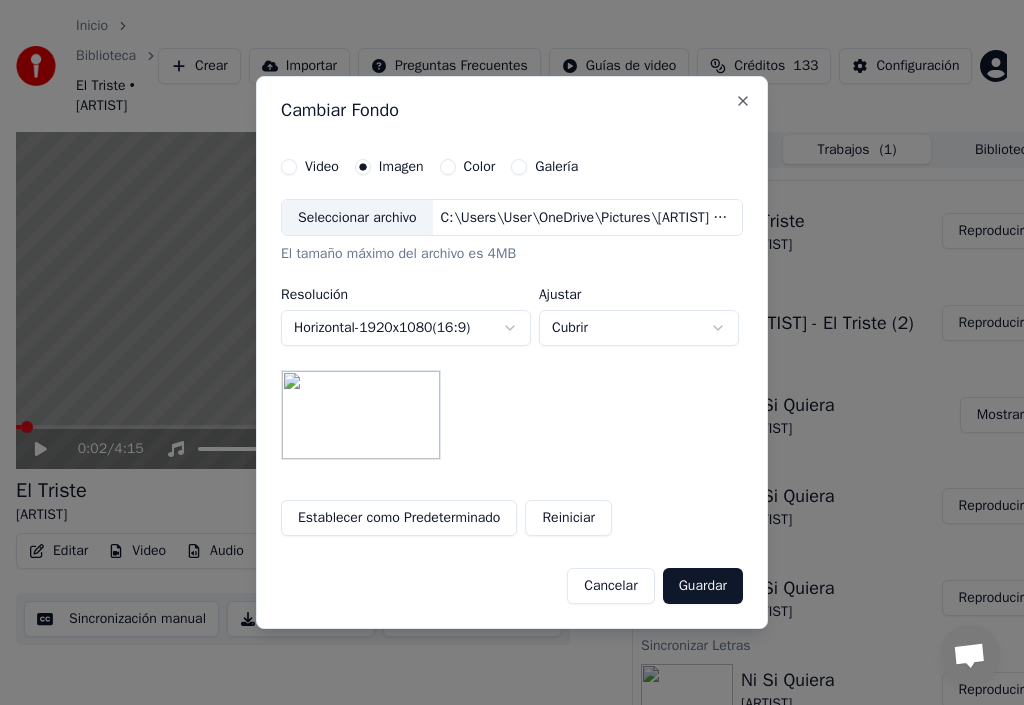 click on "Reiniciar" at bounding box center (568, 518) 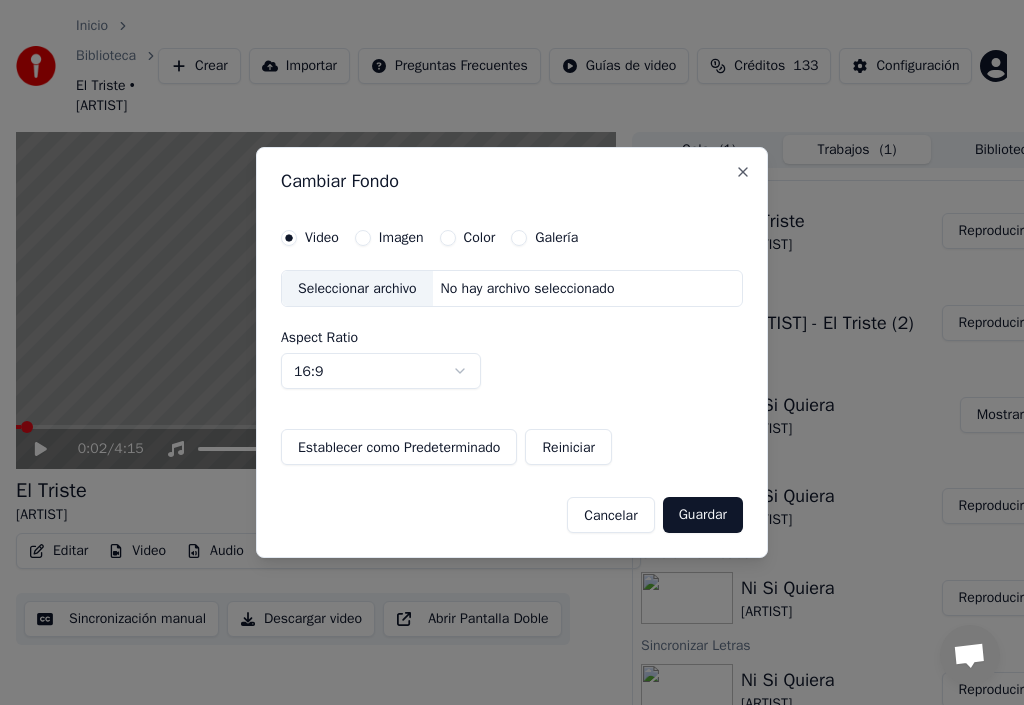 click on "Guardar" at bounding box center [703, 515] 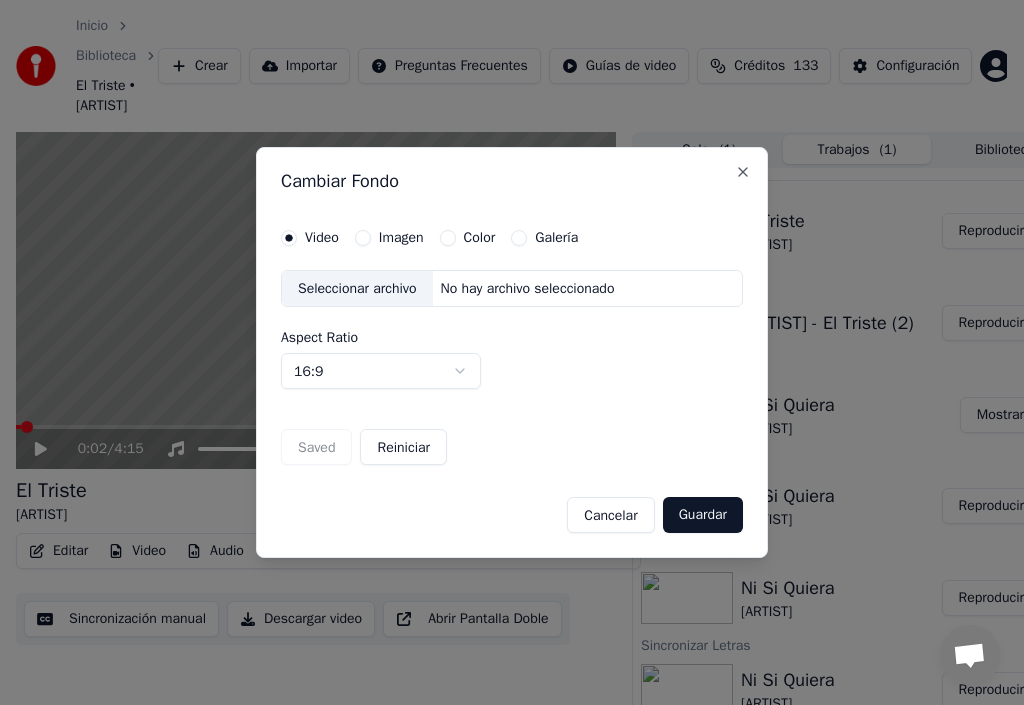 click on "Guardar" at bounding box center [703, 515] 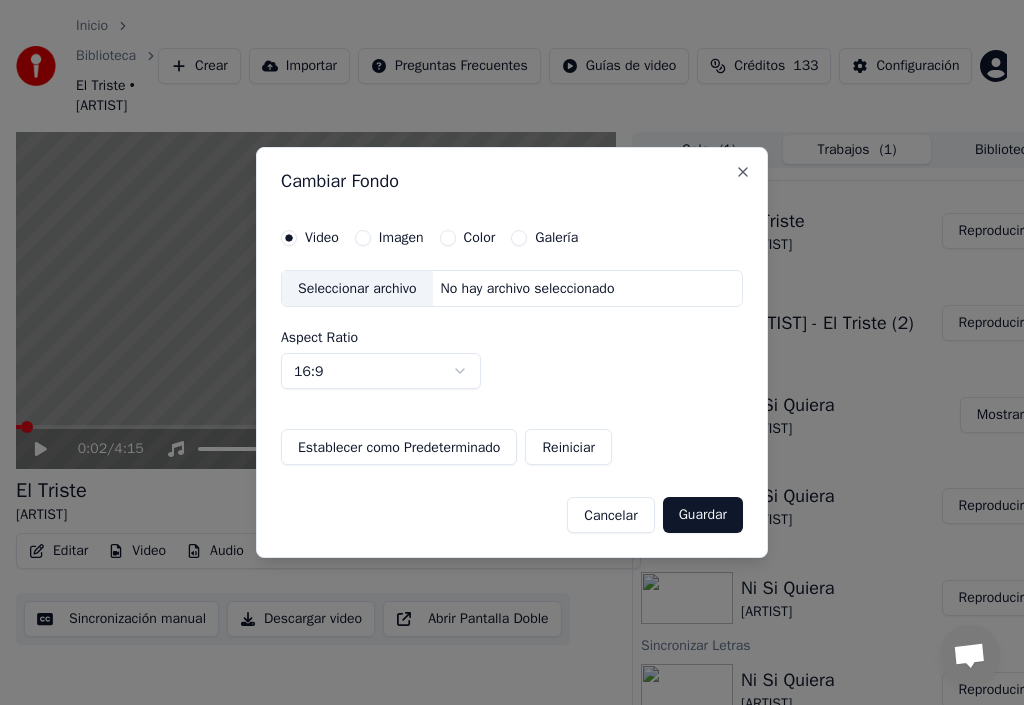 click on "Guardar" at bounding box center [703, 515] 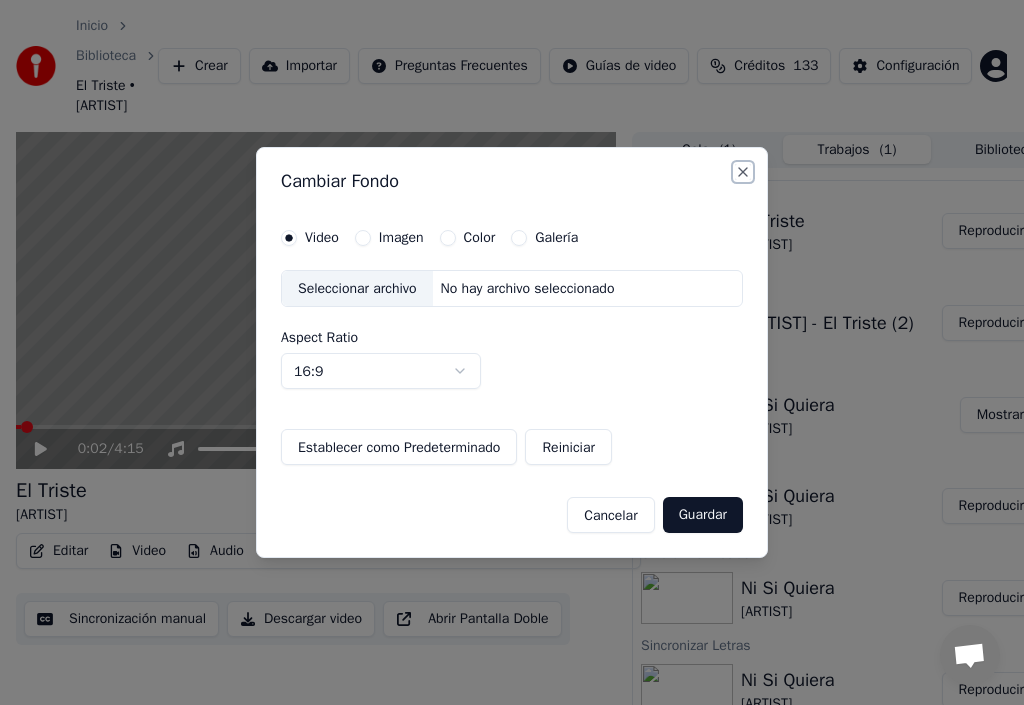 click on "Close" at bounding box center [743, 172] 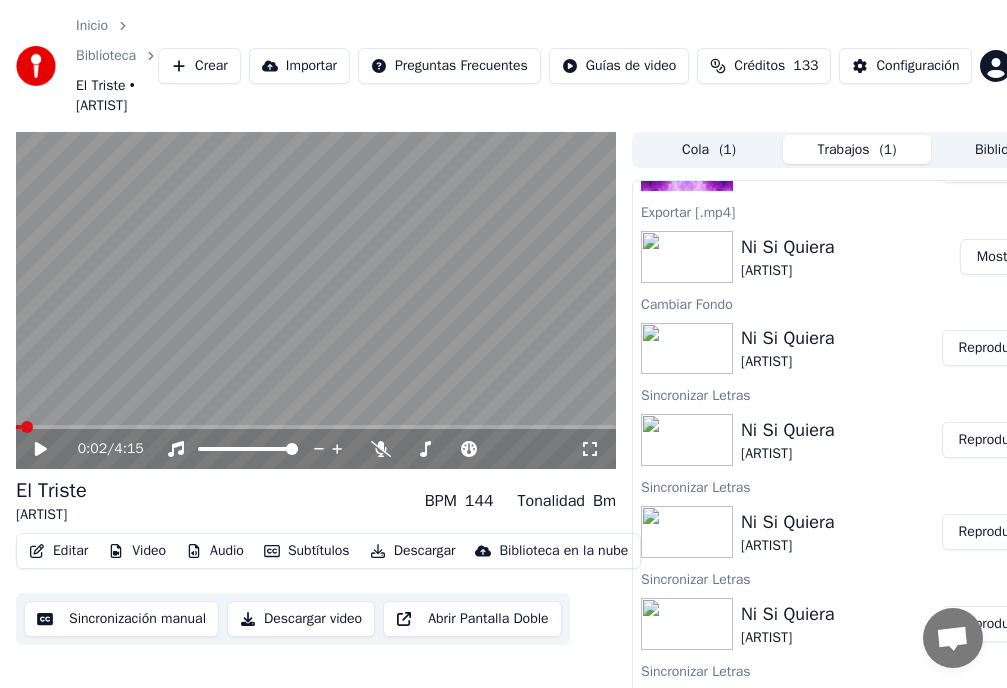 scroll, scrollTop: 400, scrollLeft: 0, axis: vertical 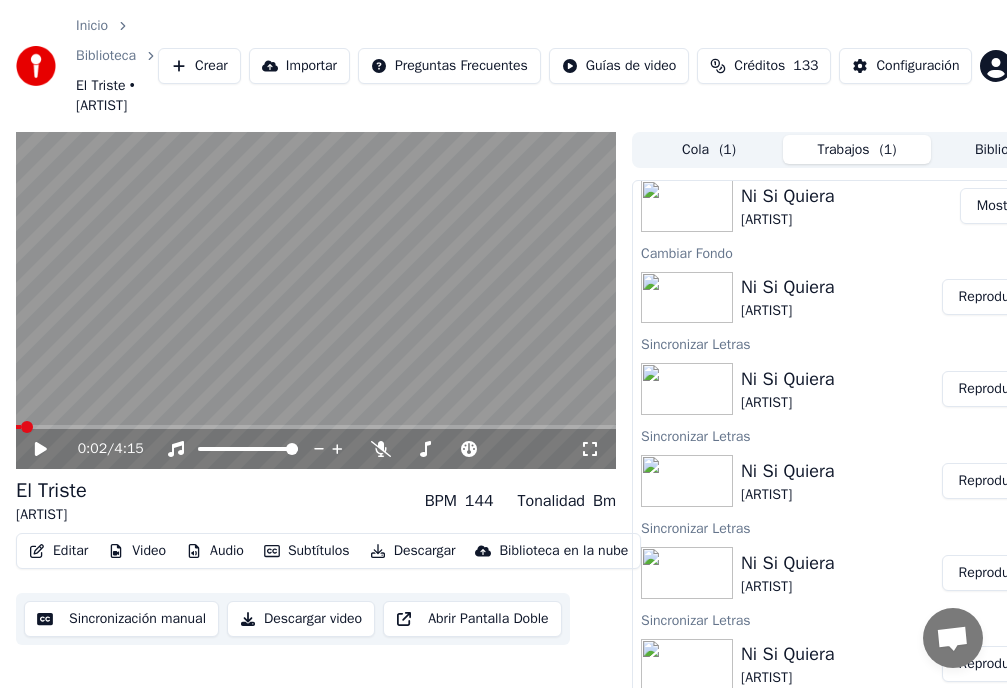 click 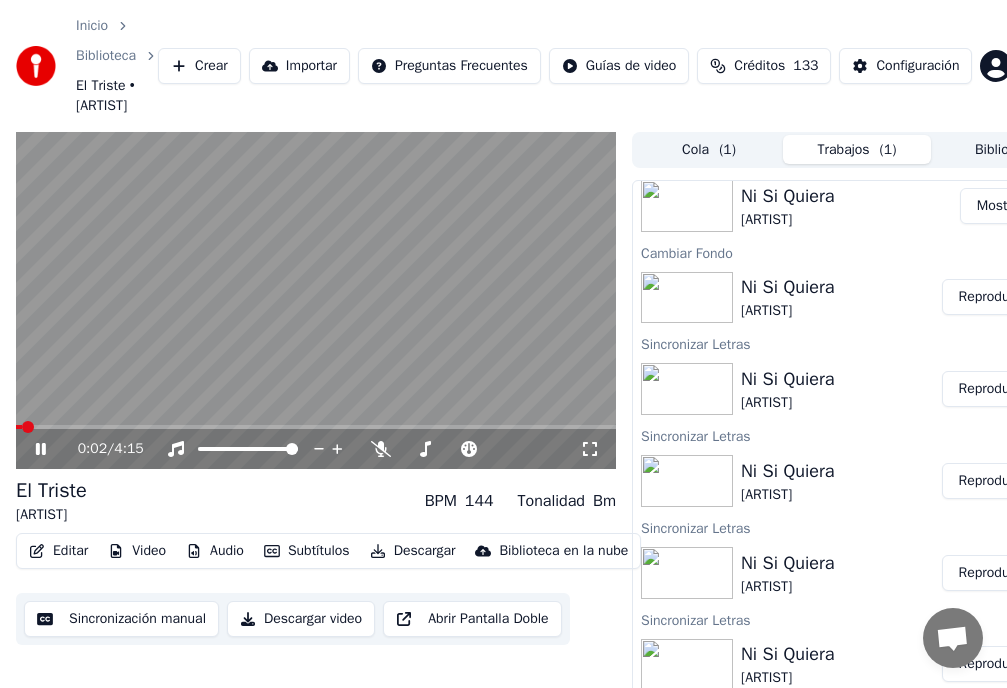 click 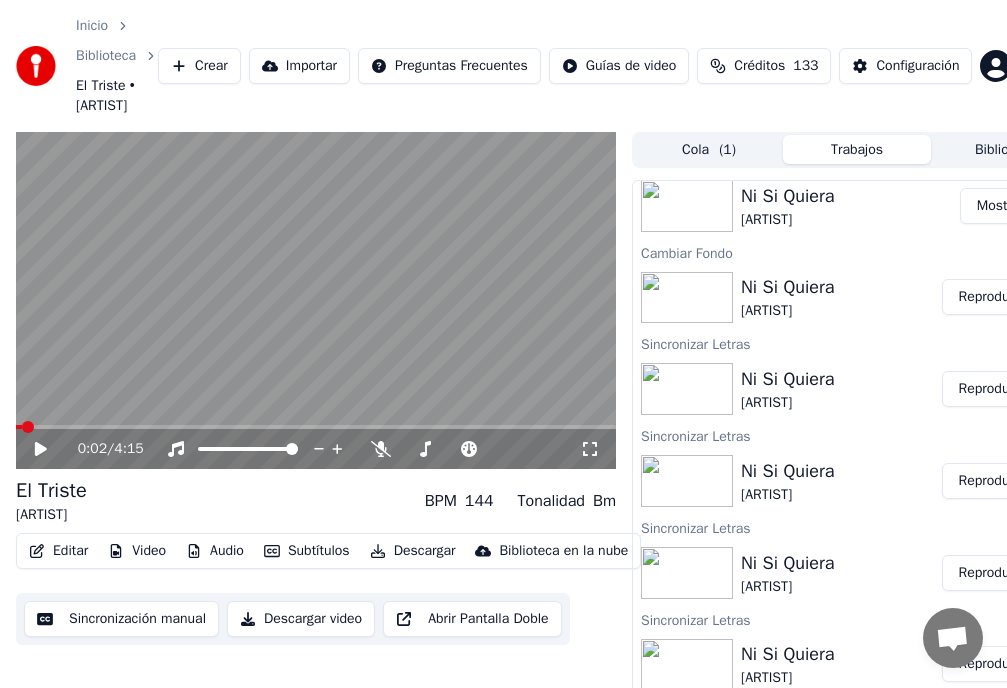 click on "Reproducir" at bounding box center [991, 297] 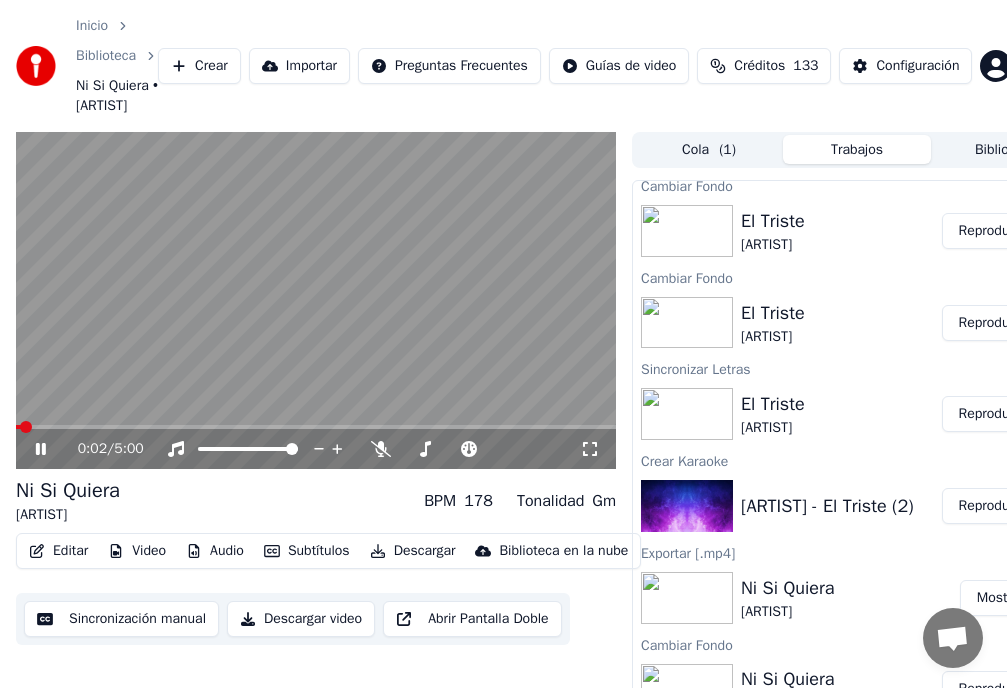 scroll, scrollTop: 0, scrollLeft: 0, axis: both 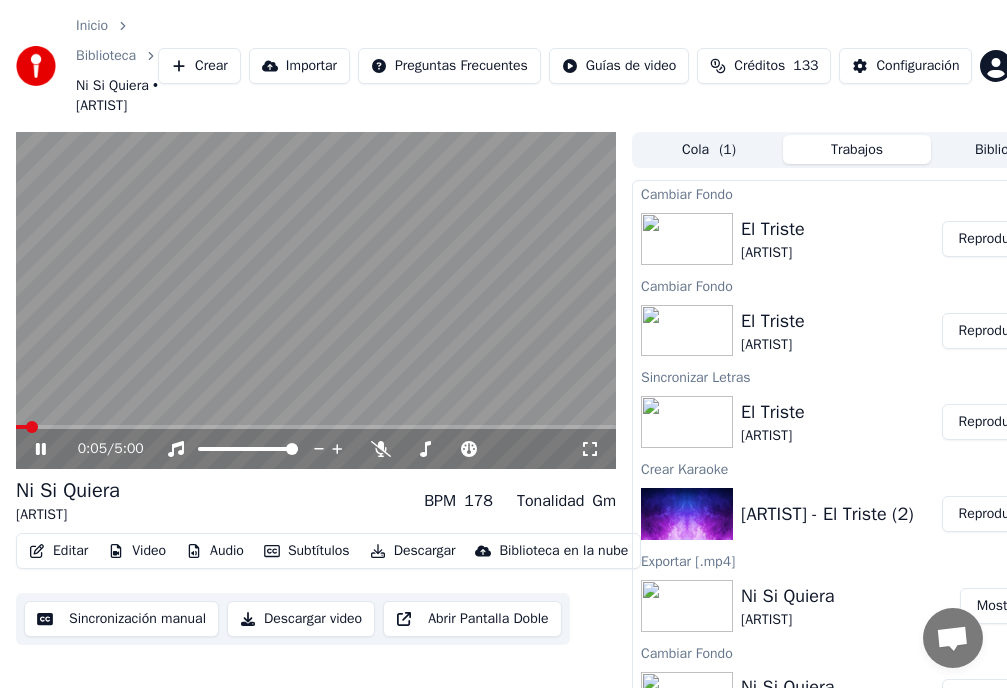 drag, startPoint x: 35, startPoint y: 471, endPoint x: 263, endPoint y: 429, distance: 231.83615 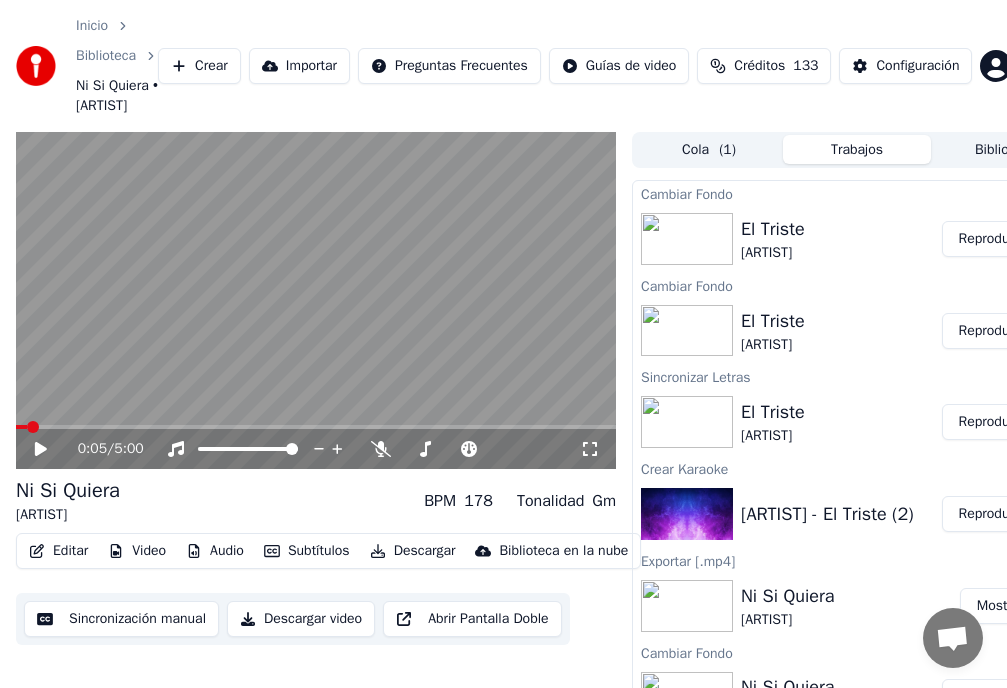 click on "Reproducir" at bounding box center (991, 239) 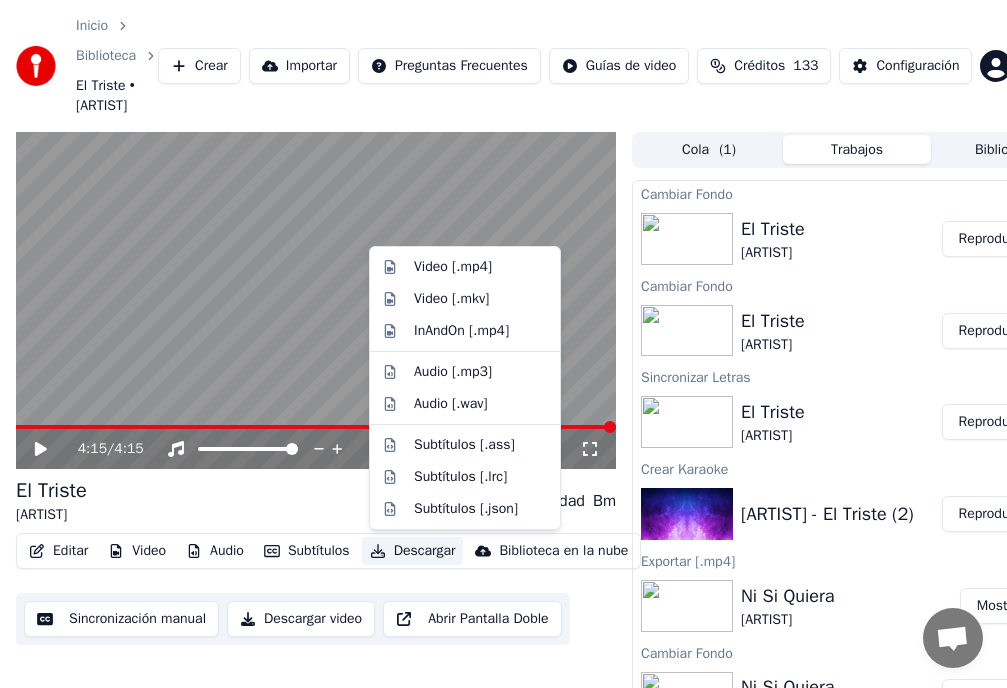 click on "Descargar" at bounding box center [413, 551] 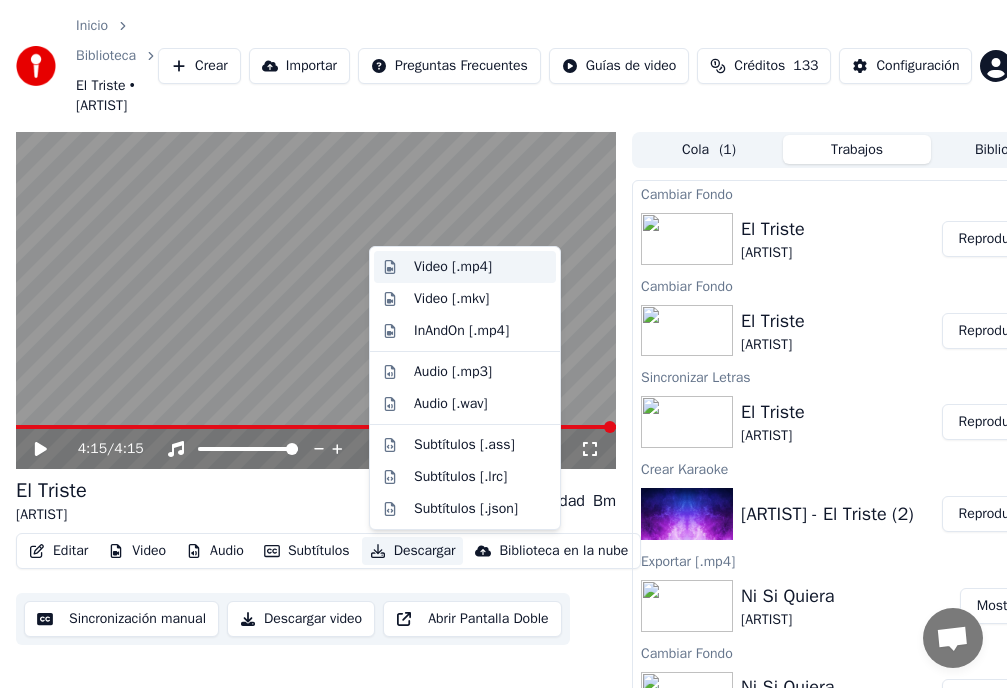 click on "Video [.mp4]" at bounding box center [453, 267] 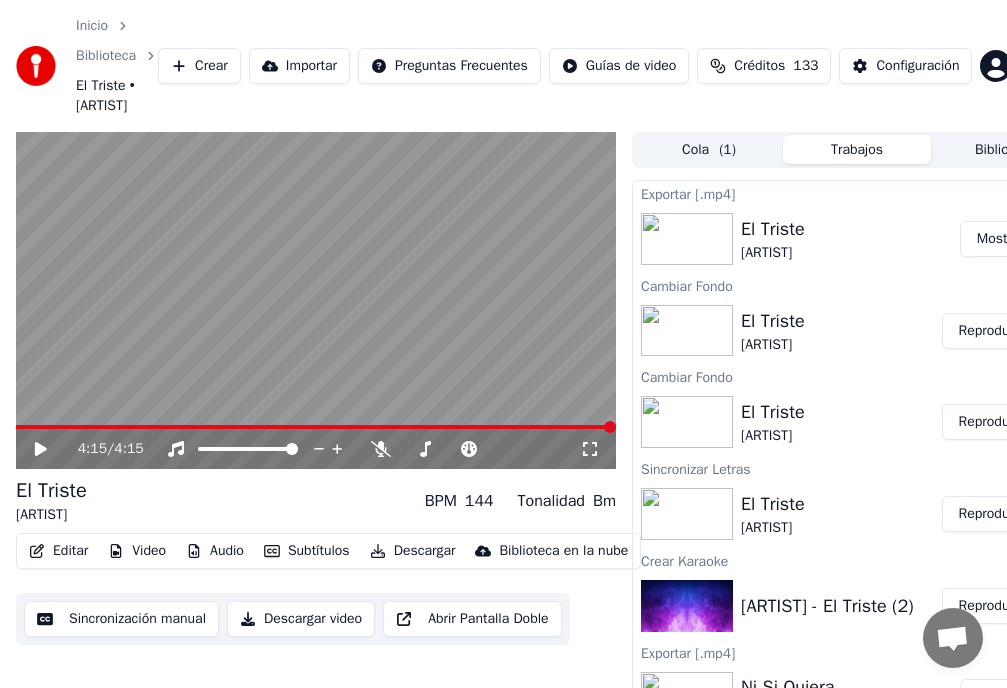 click on "Mostrar" at bounding box center [1000, 239] 